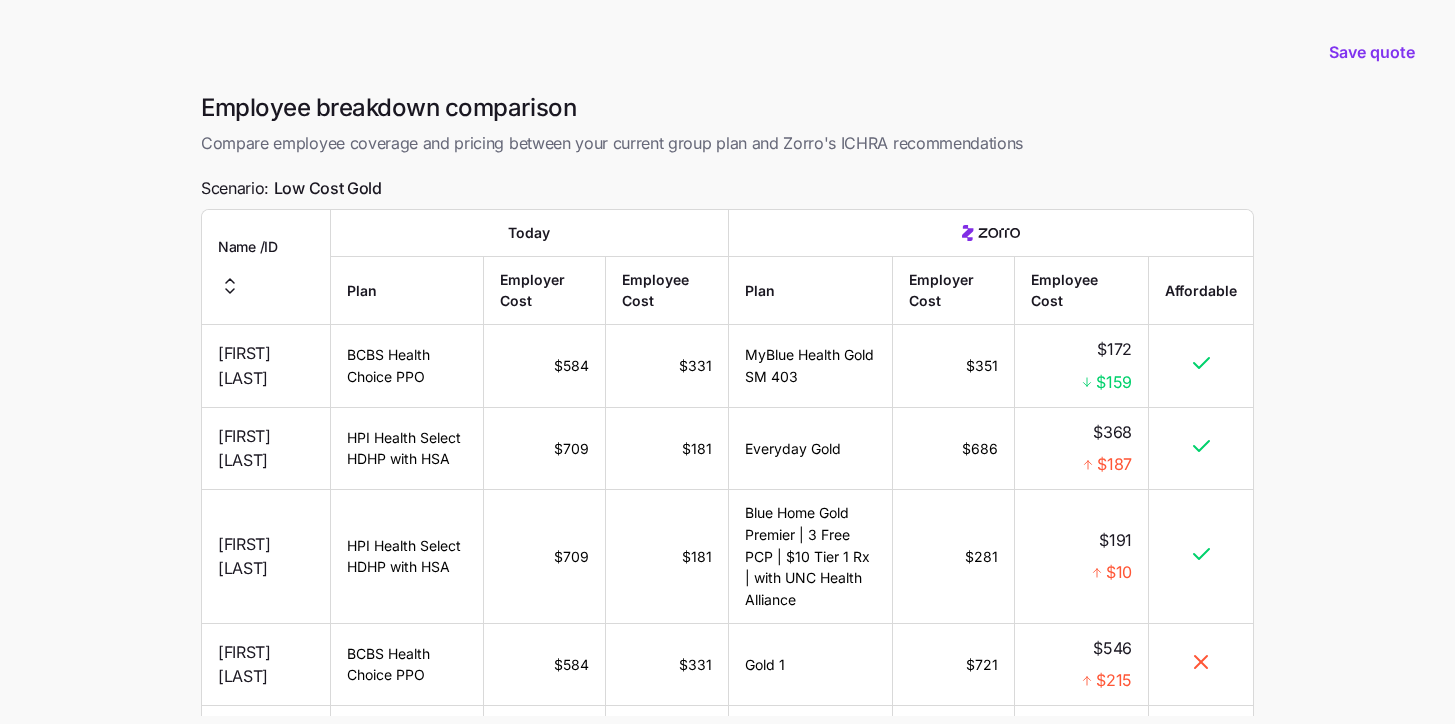 scroll, scrollTop: 0, scrollLeft: 0, axis: both 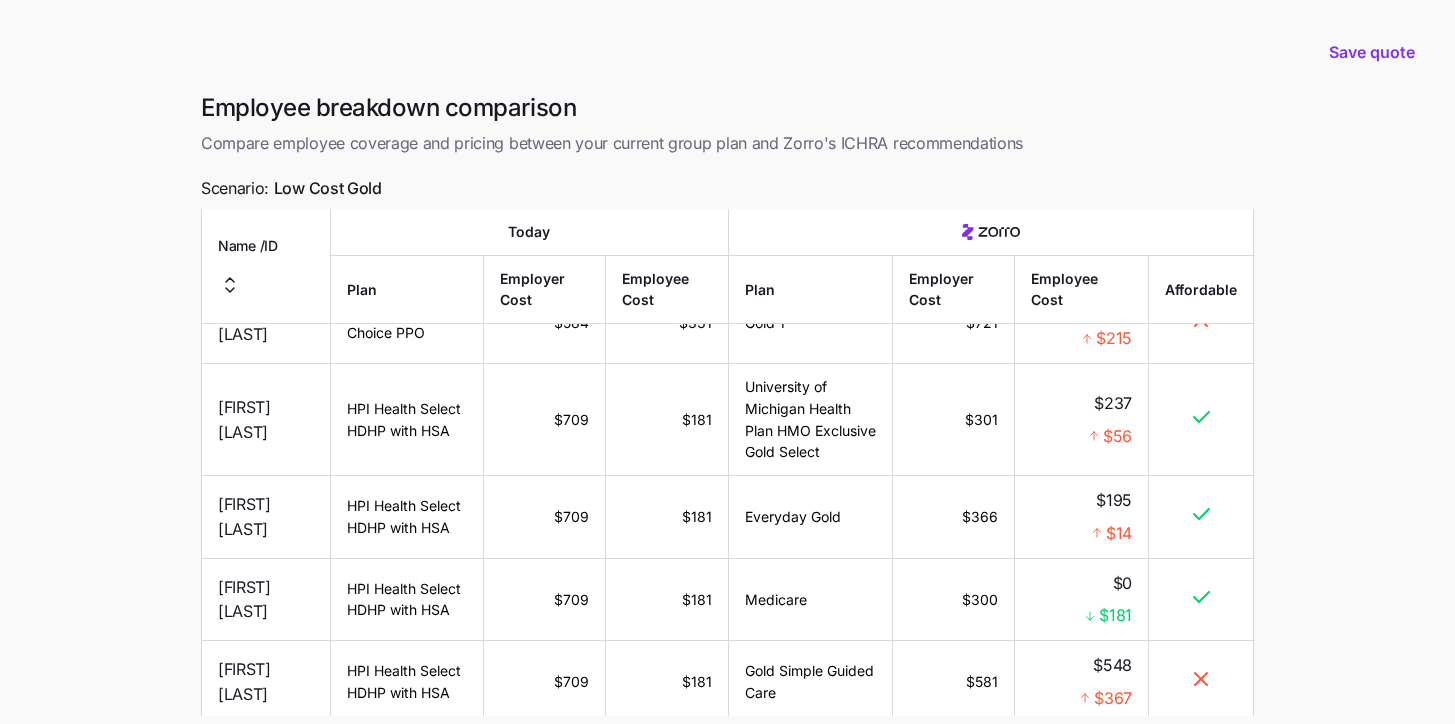 click on "Save quote" at bounding box center (727, 52) 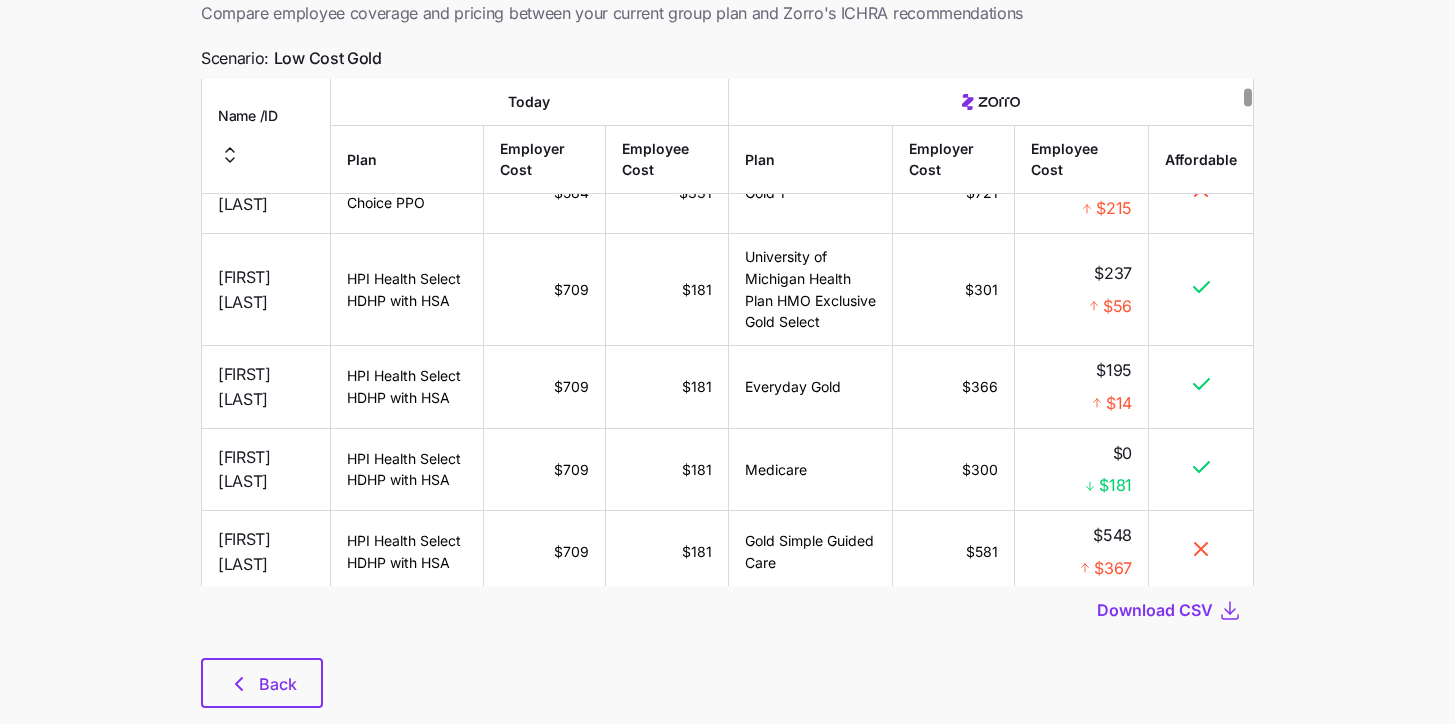 scroll, scrollTop: 174, scrollLeft: 0, axis: vertical 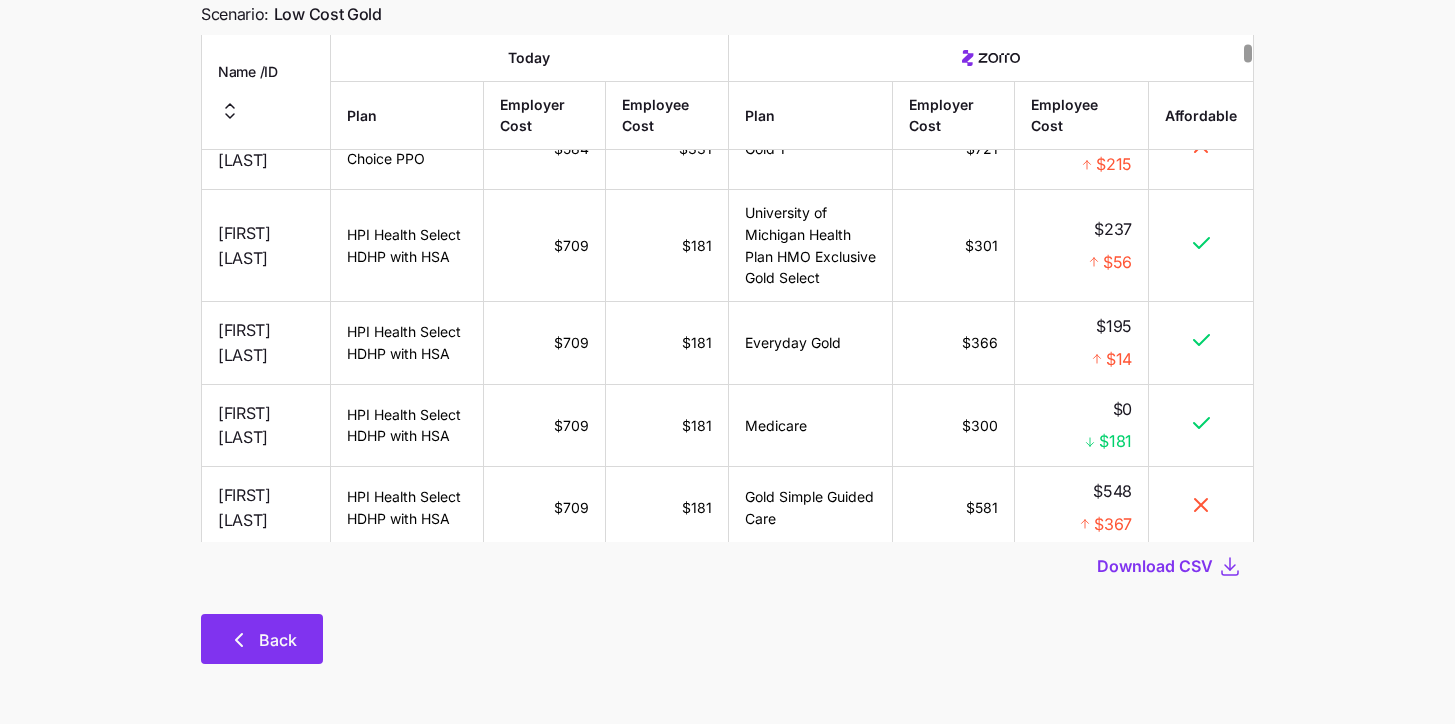 click on "Back" at bounding box center (278, 640) 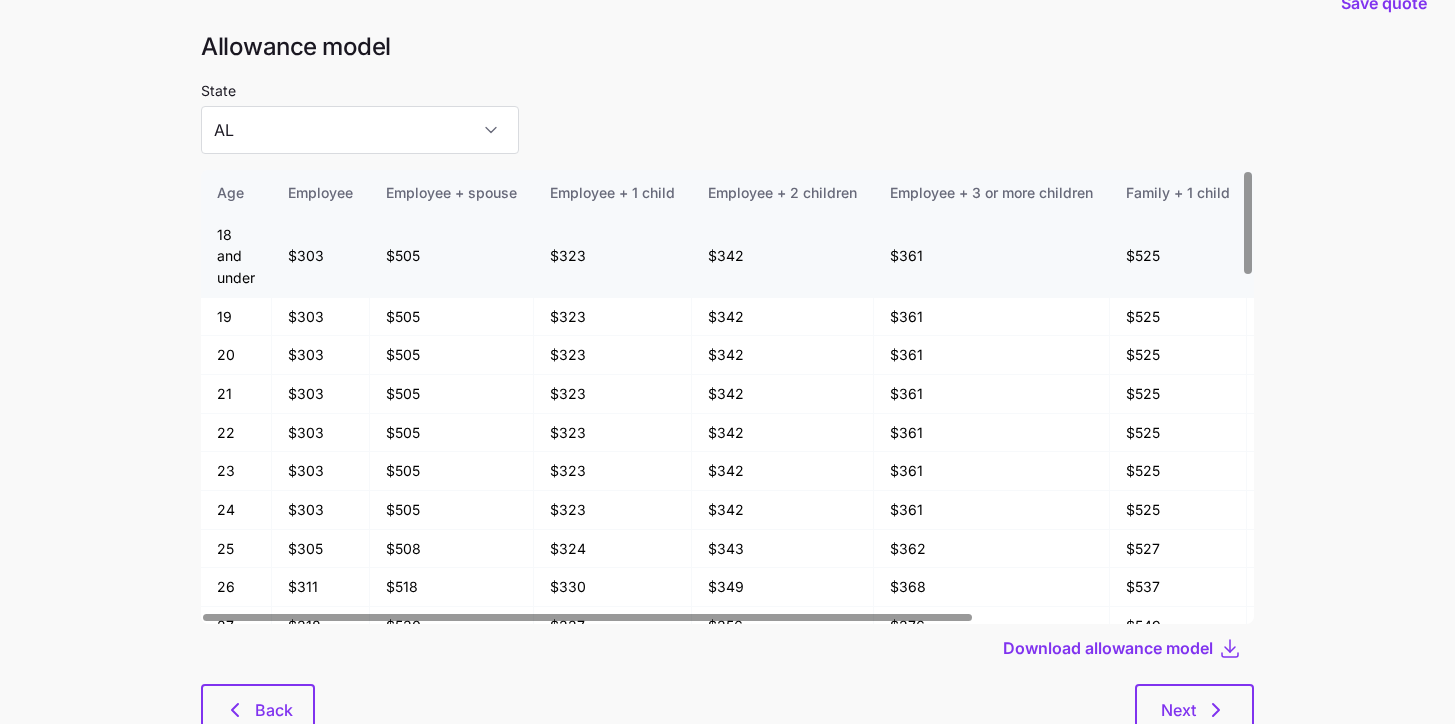 scroll, scrollTop: 107, scrollLeft: 0, axis: vertical 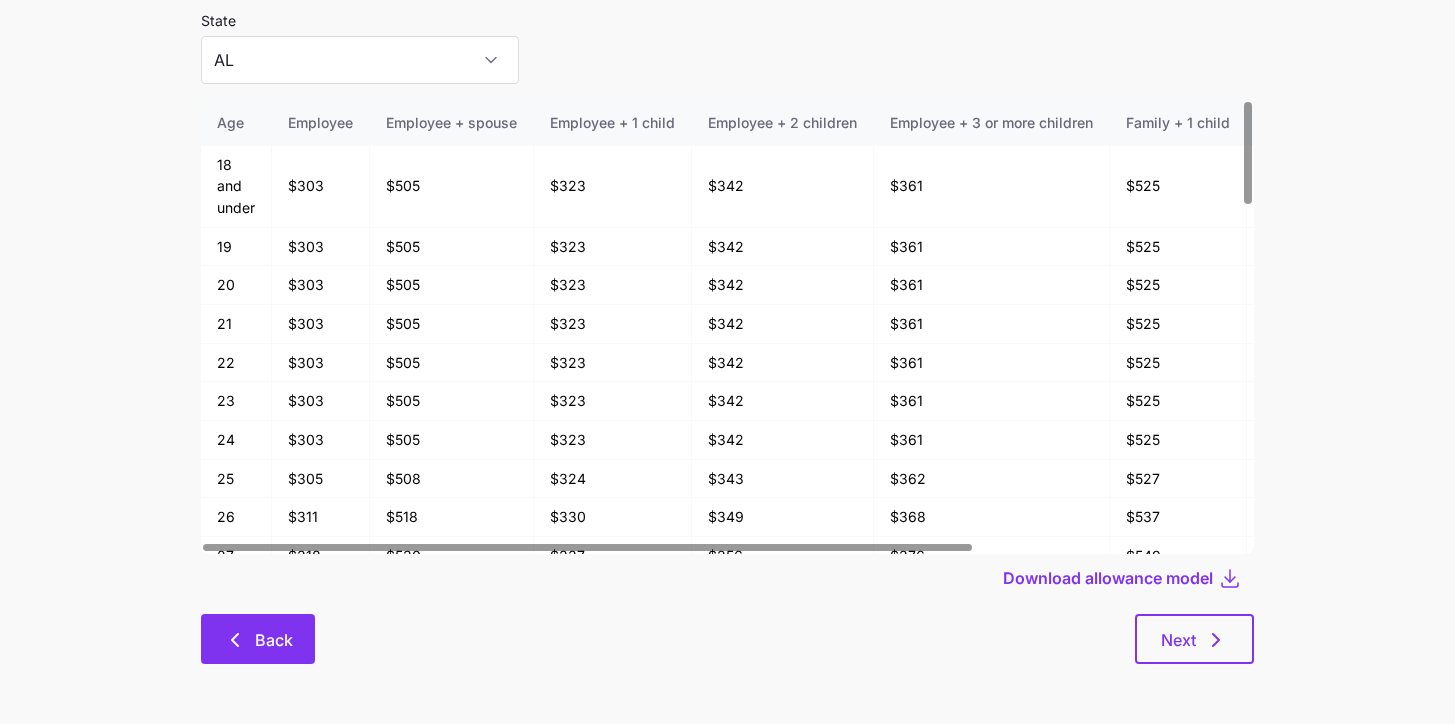 click on "Back" at bounding box center [258, 639] 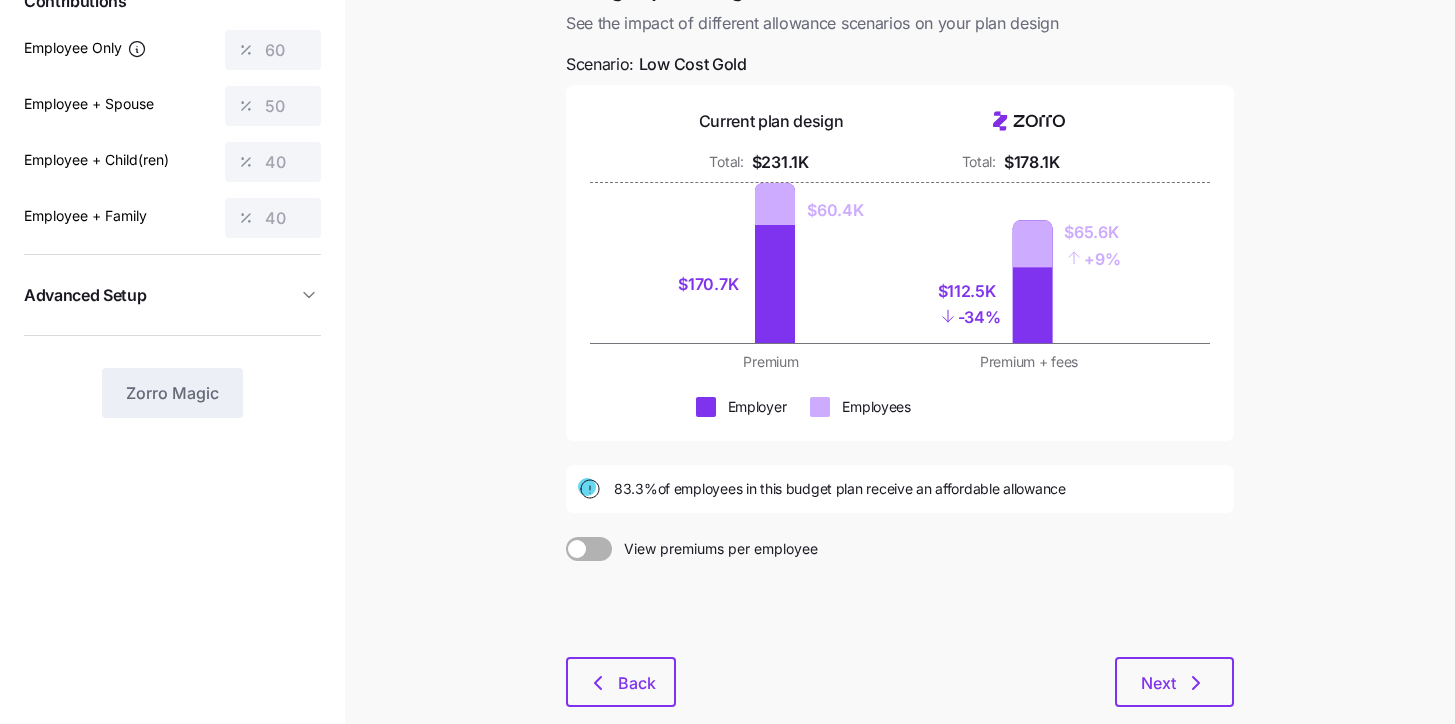 scroll, scrollTop: 259, scrollLeft: 0, axis: vertical 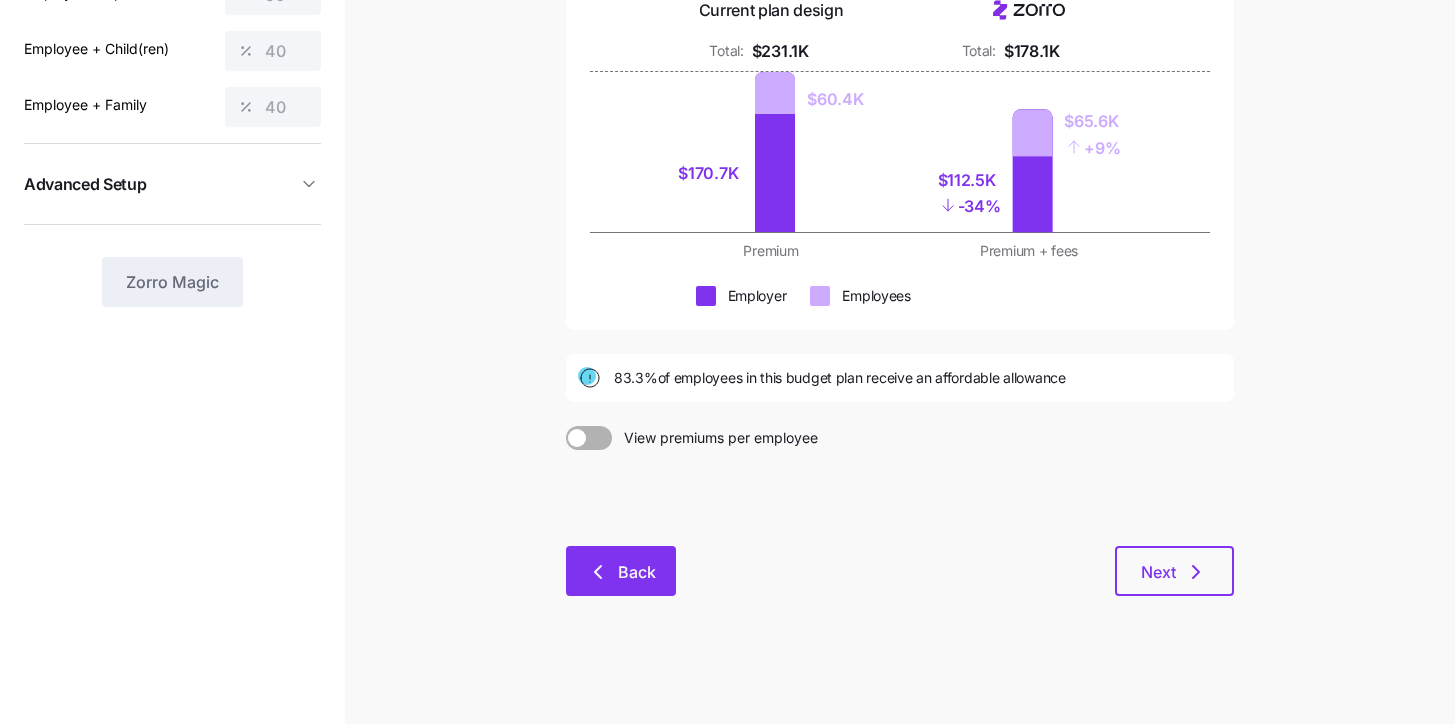 click on "Back" at bounding box center (621, 572) 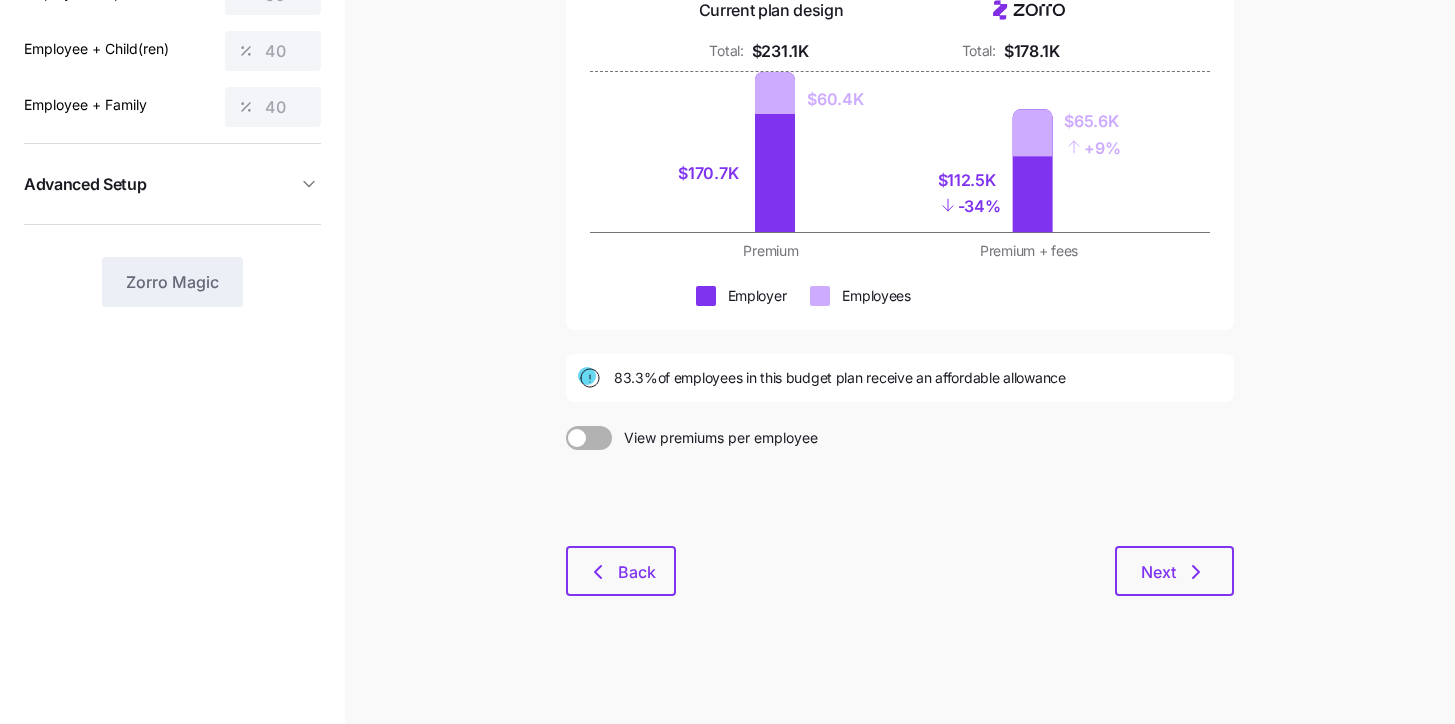 scroll, scrollTop: 0, scrollLeft: 0, axis: both 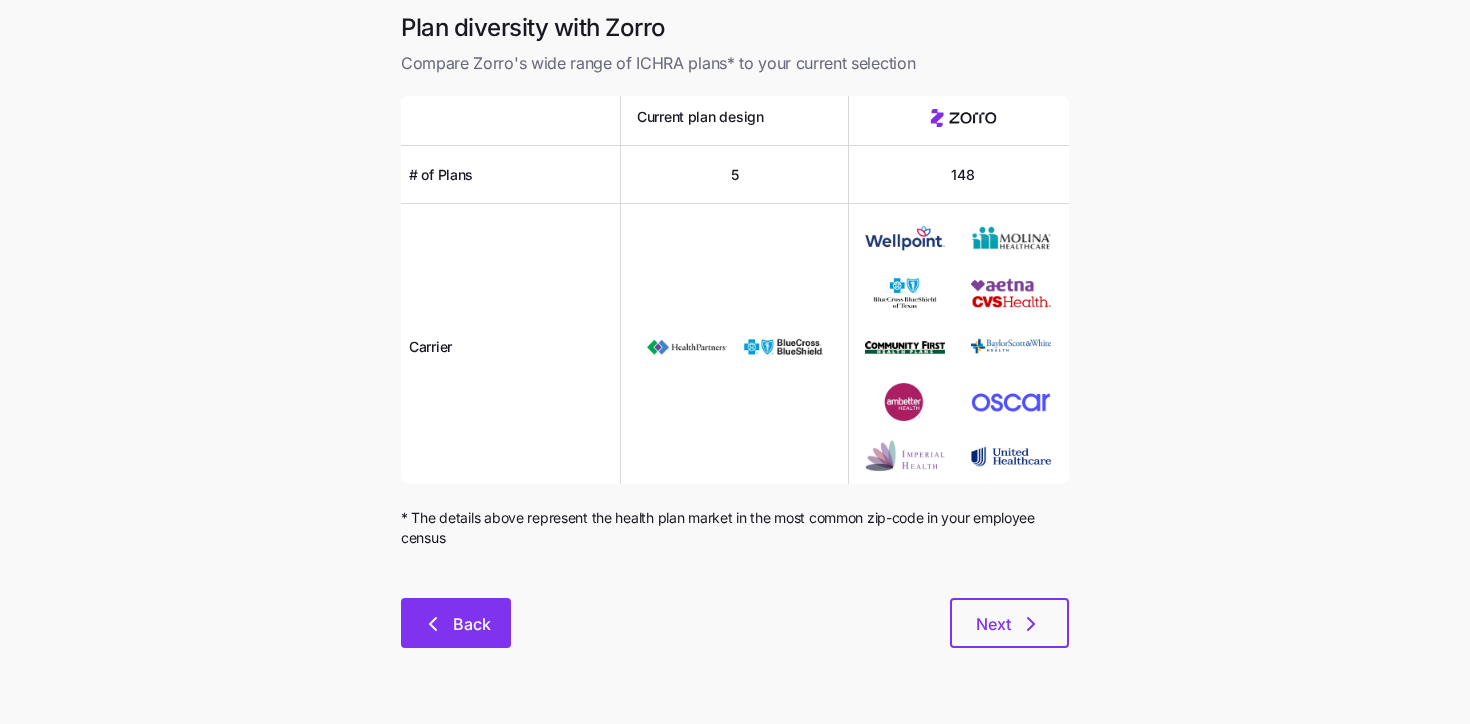 click on "Back" at bounding box center [456, 623] 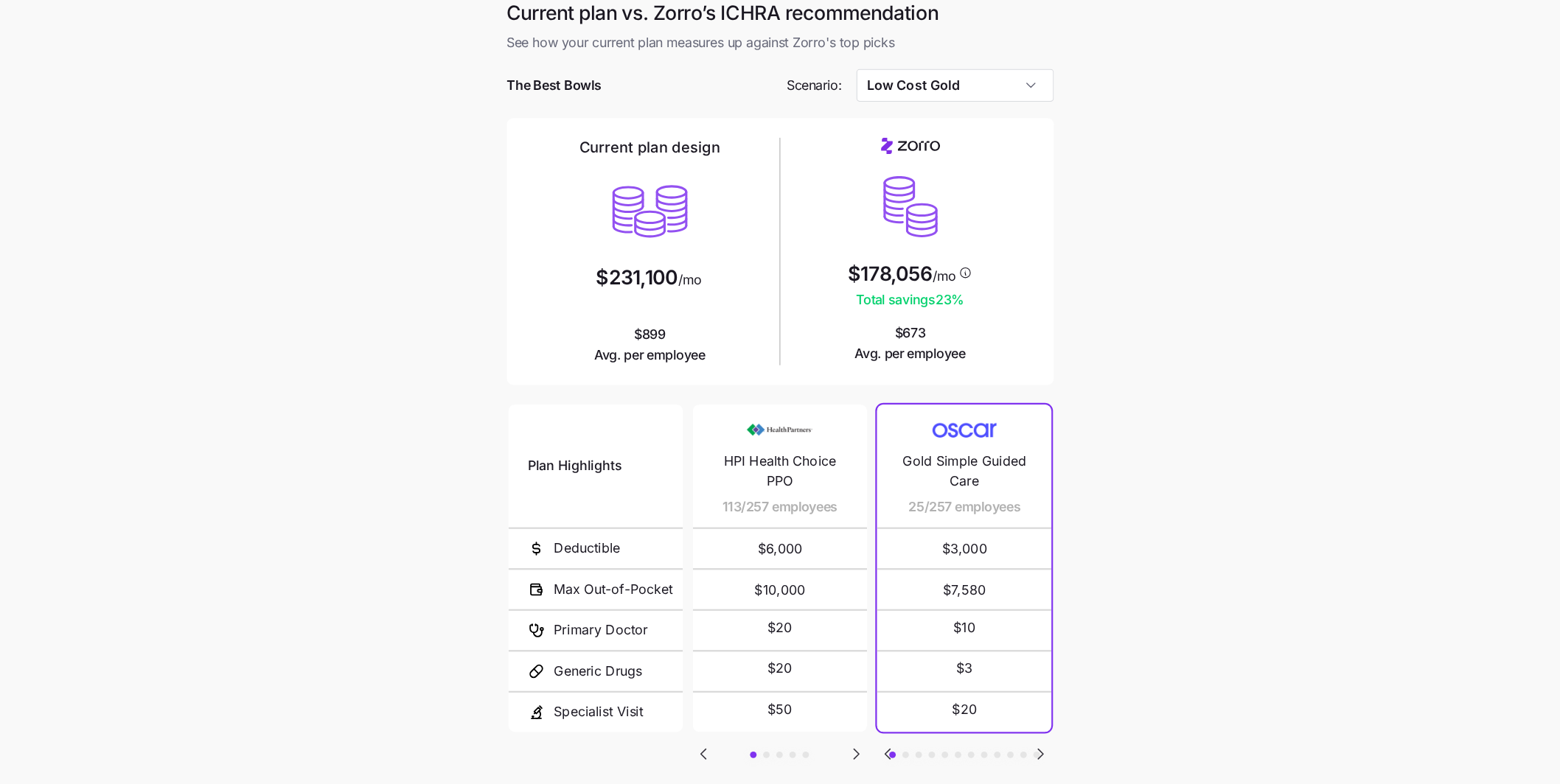 scroll, scrollTop: 9, scrollLeft: 0, axis: vertical 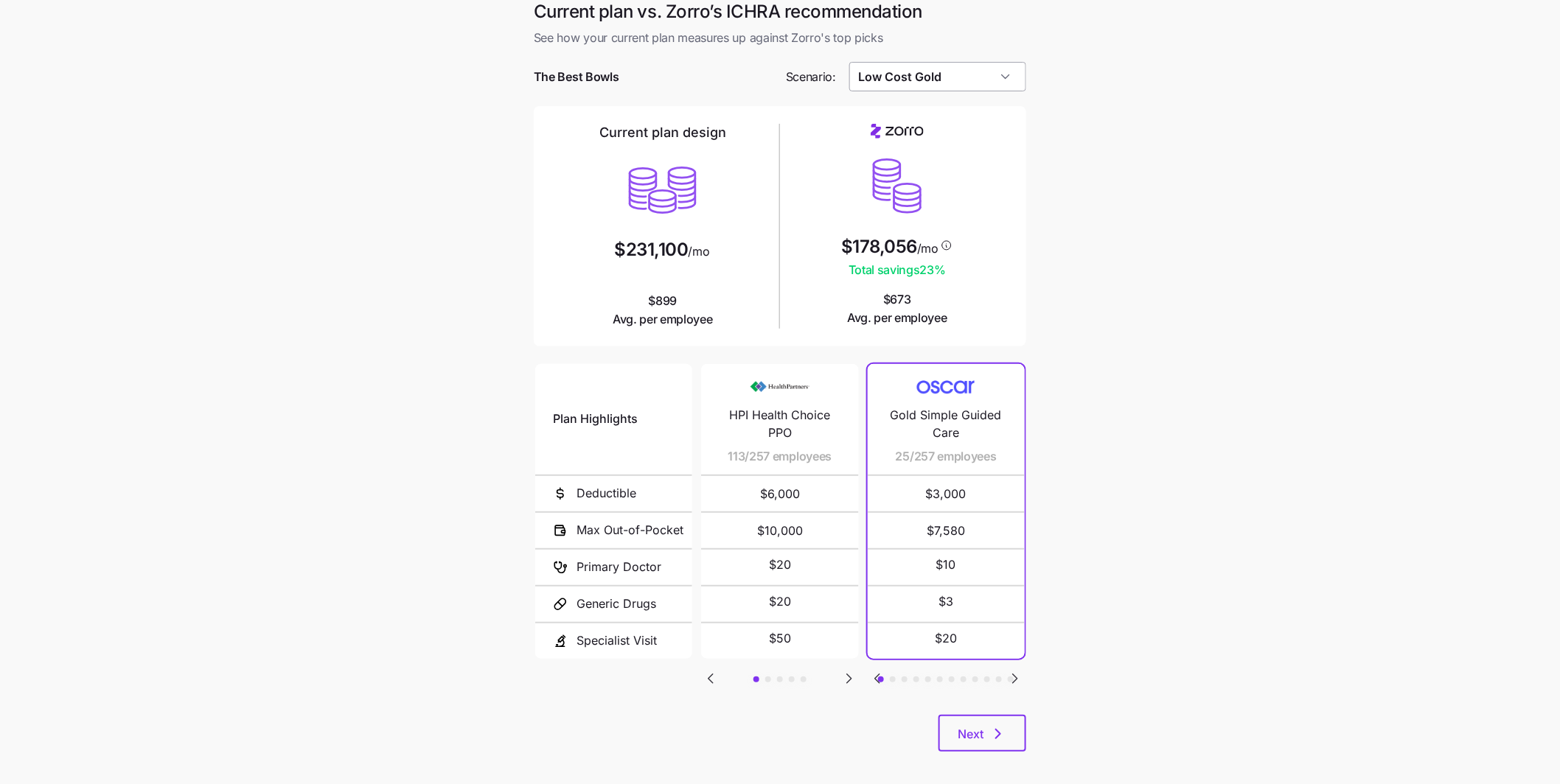 click on "Low Cost Gold" at bounding box center [938, 77] 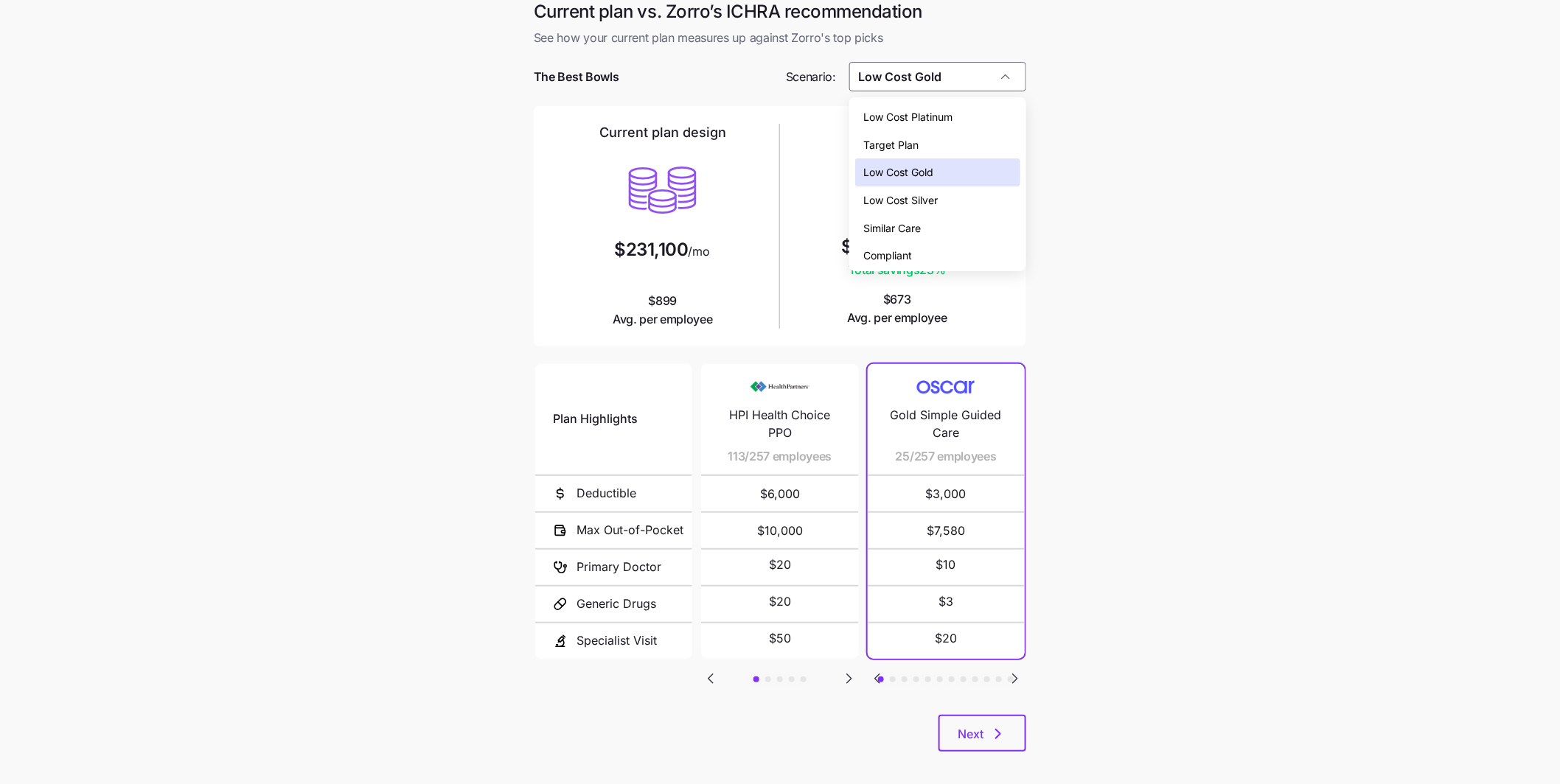 click on "Low Cost Silver" at bounding box center (938, 200) 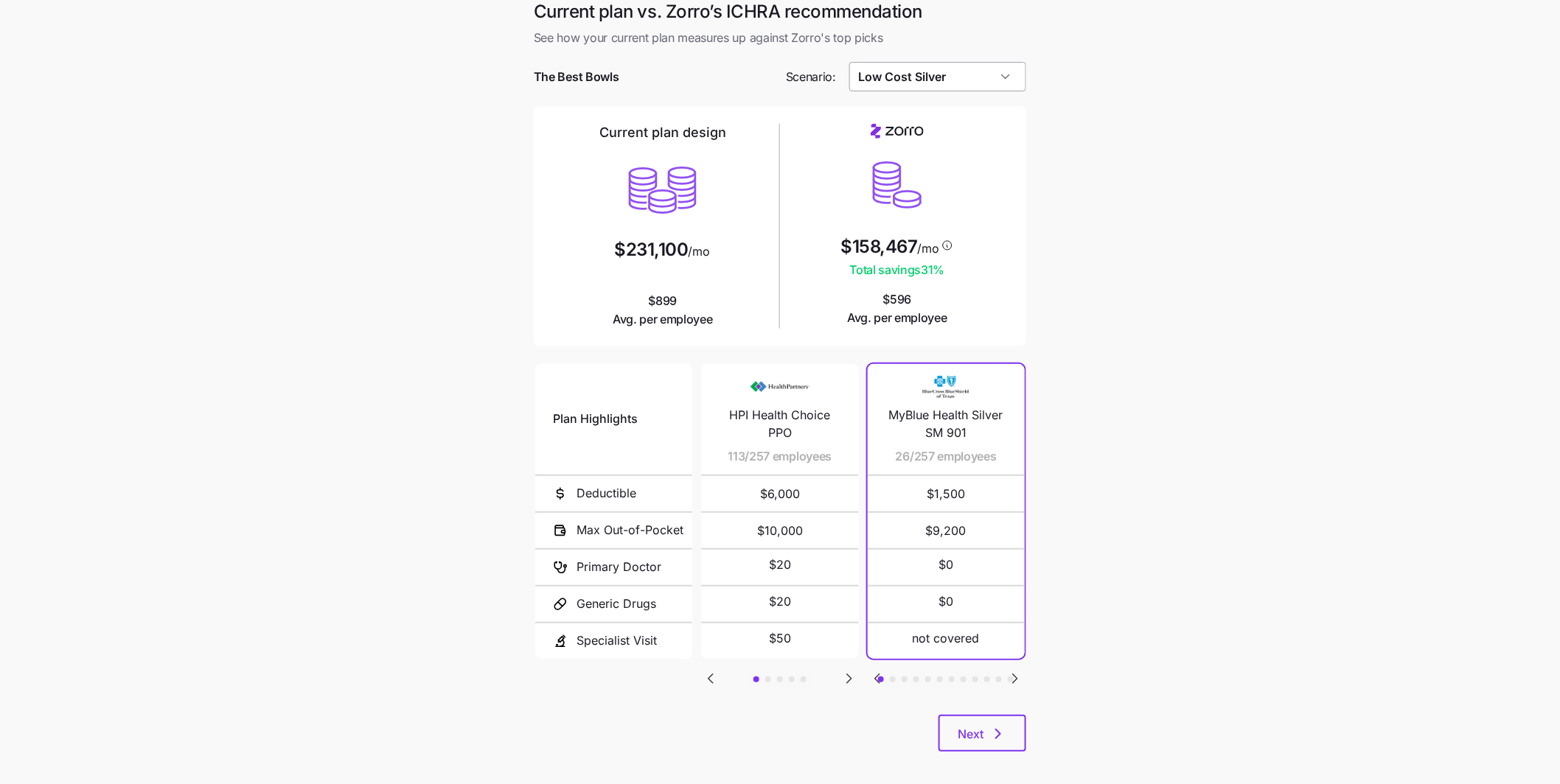 click on "Low Cost Silver" at bounding box center (938, 77) 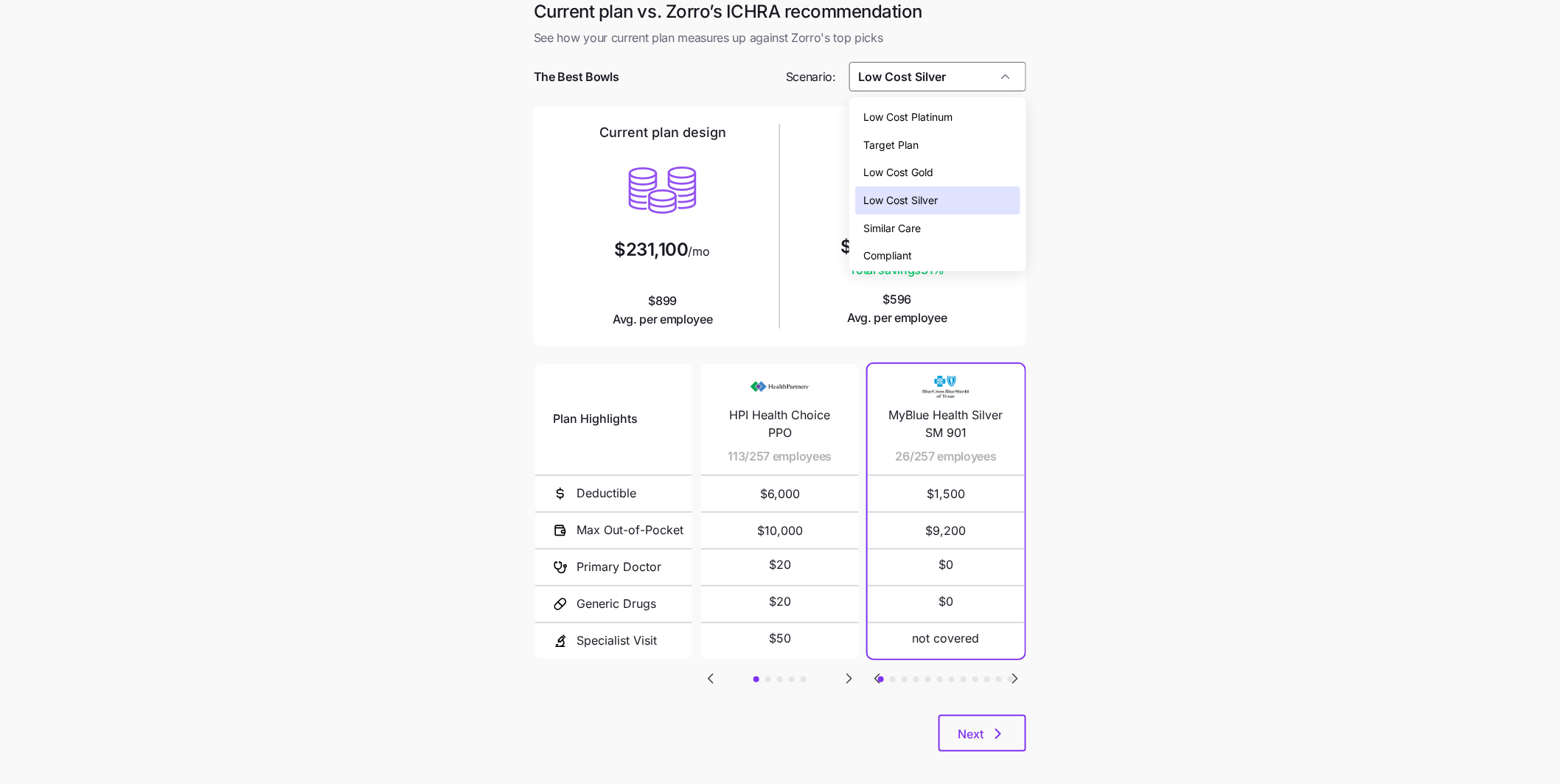 click on "Low Cost Gold" at bounding box center (938, 172) 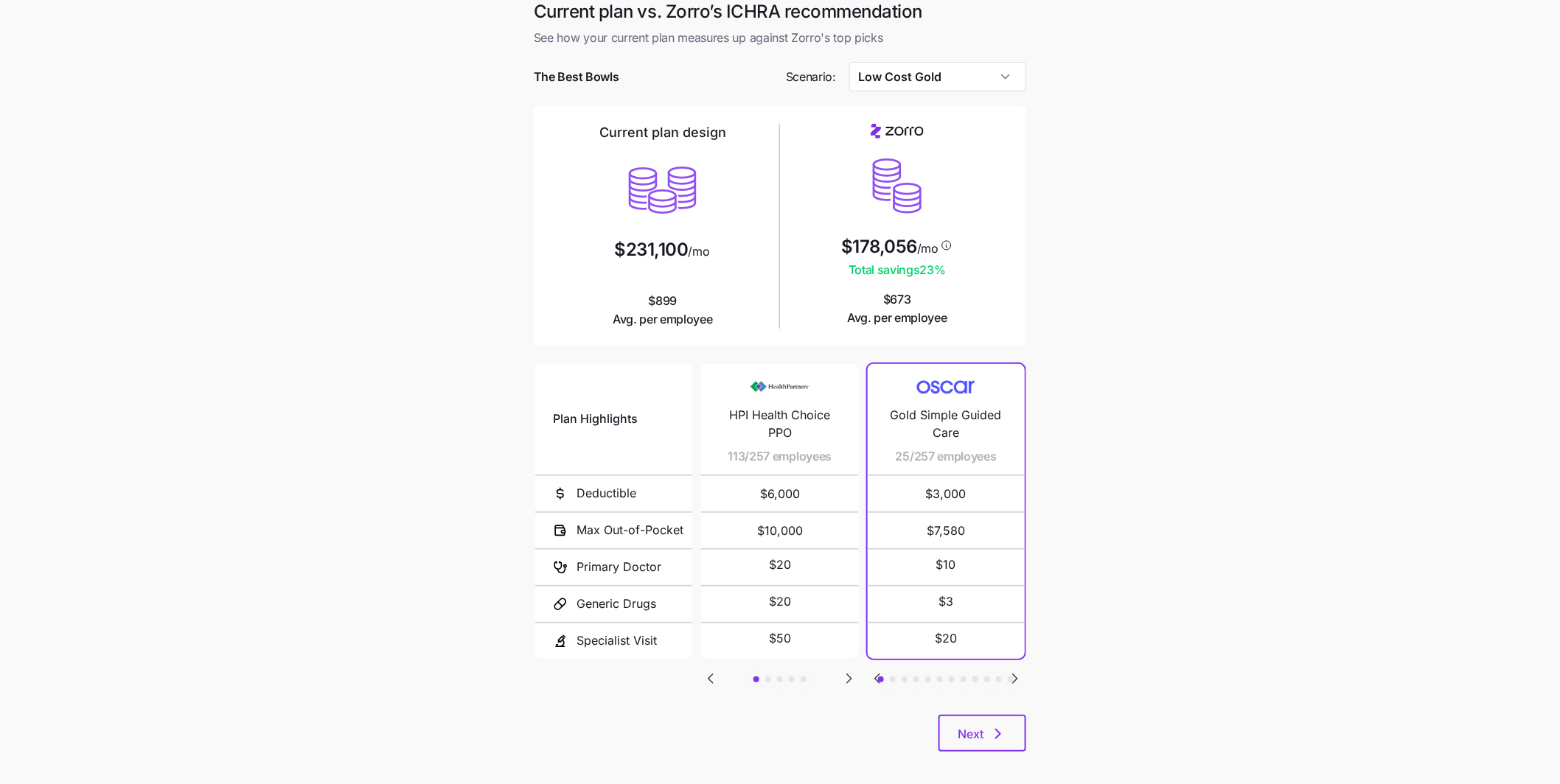 click 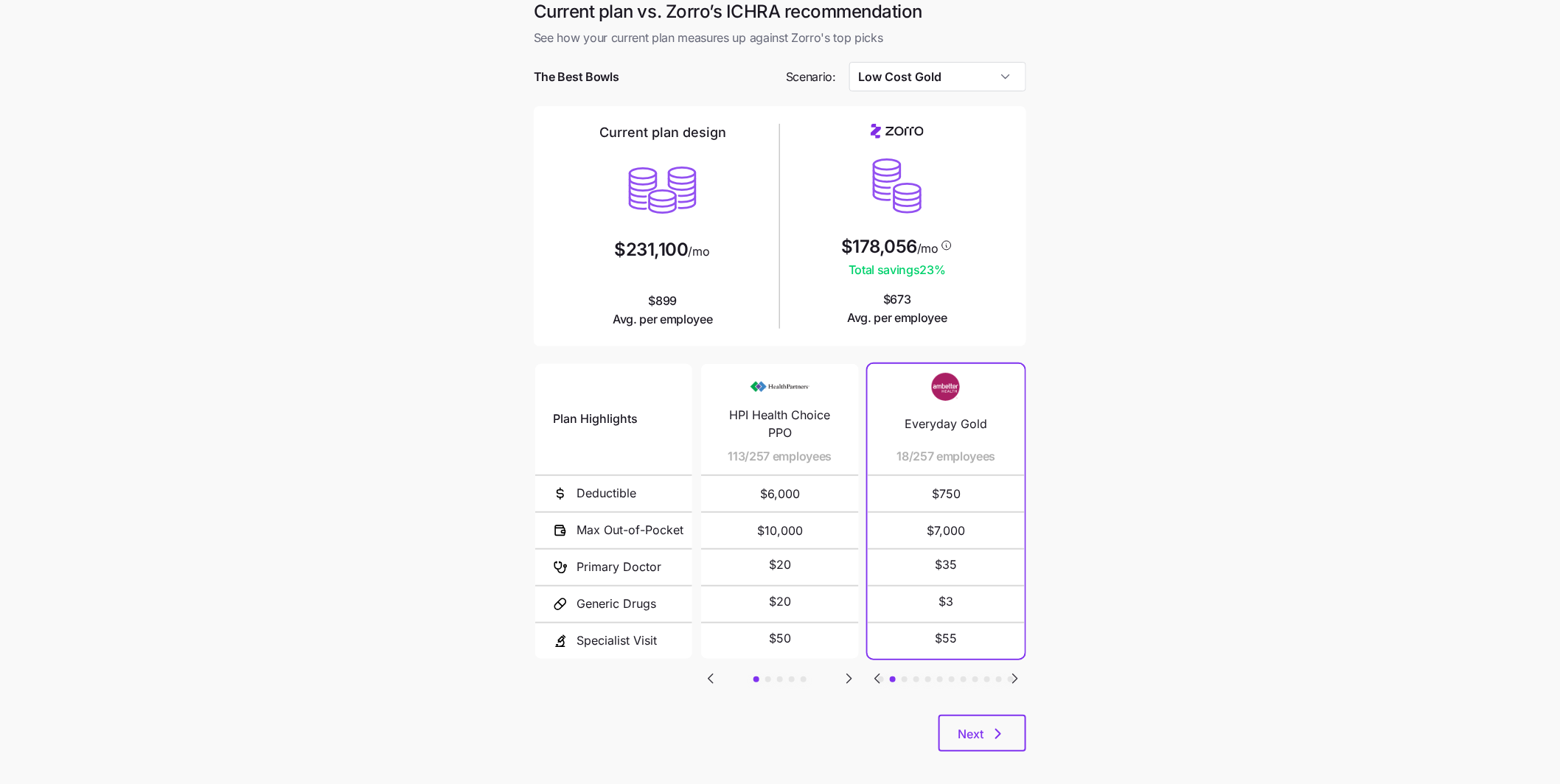 click on "Plan Highlights Deductible Max Out-of-Pocket Primary Doctor Generic Drugs Specialist Visit HPI Health Choice PPO 113/257 employees $6,000 $10,000 $20 $20 $50 HPI Health Select HDHP with HSA 111/257 employees $5,000 $9,000 $20 $20 $50 BCBS Health Choice PPO 19/257 employees $5,000 $8,000 $20 $20 $50 BCBS Health Select HDHP with HSA 10/257 employees $5,000 $8,000 $20 $20 $50 HPI $7750 HDHP with HSA 4/257 employees $7,750 $10,000 $20 $20 $50 Gold Simple Guided Care 25/257 employees $3,000 $7,580 $10 $3 $20 Everyday Gold 18/257 employees $750 $7,000 $35 $3 $55 Gold 201 HSA 16/257 employees $3,300 $3,300 not covered not covered not covered Sentara M Gold 2200 Ded 16/257 employees $2,200 $6,400 $25 $15 $50 Standard Gold 15/257 employees $1,500 $7,800 $30 $15 $60 Wellmark Gold Primary Care l UnityPoint Health 11/257 employees $2,000 $8,000 $5 $5 $70 UPMC Advantage + Partner Network + Gold $2,500 + EPO + HSA Eligible 10/257 employees $2,500 $6,000 not covered not covered not covered MyBlue Health Gold SM 403 $500 $0" at bounding box center [780, 538] 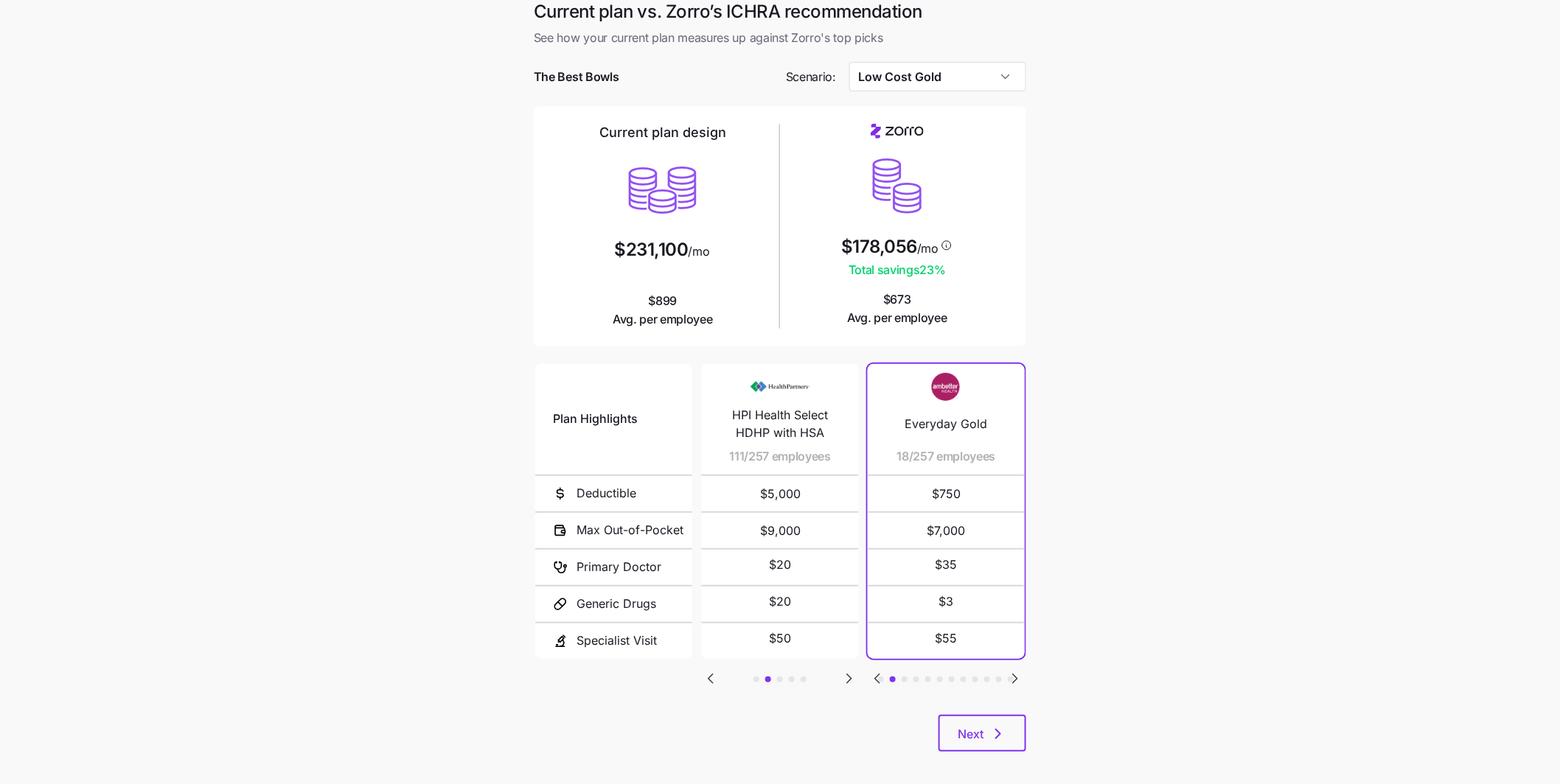 click 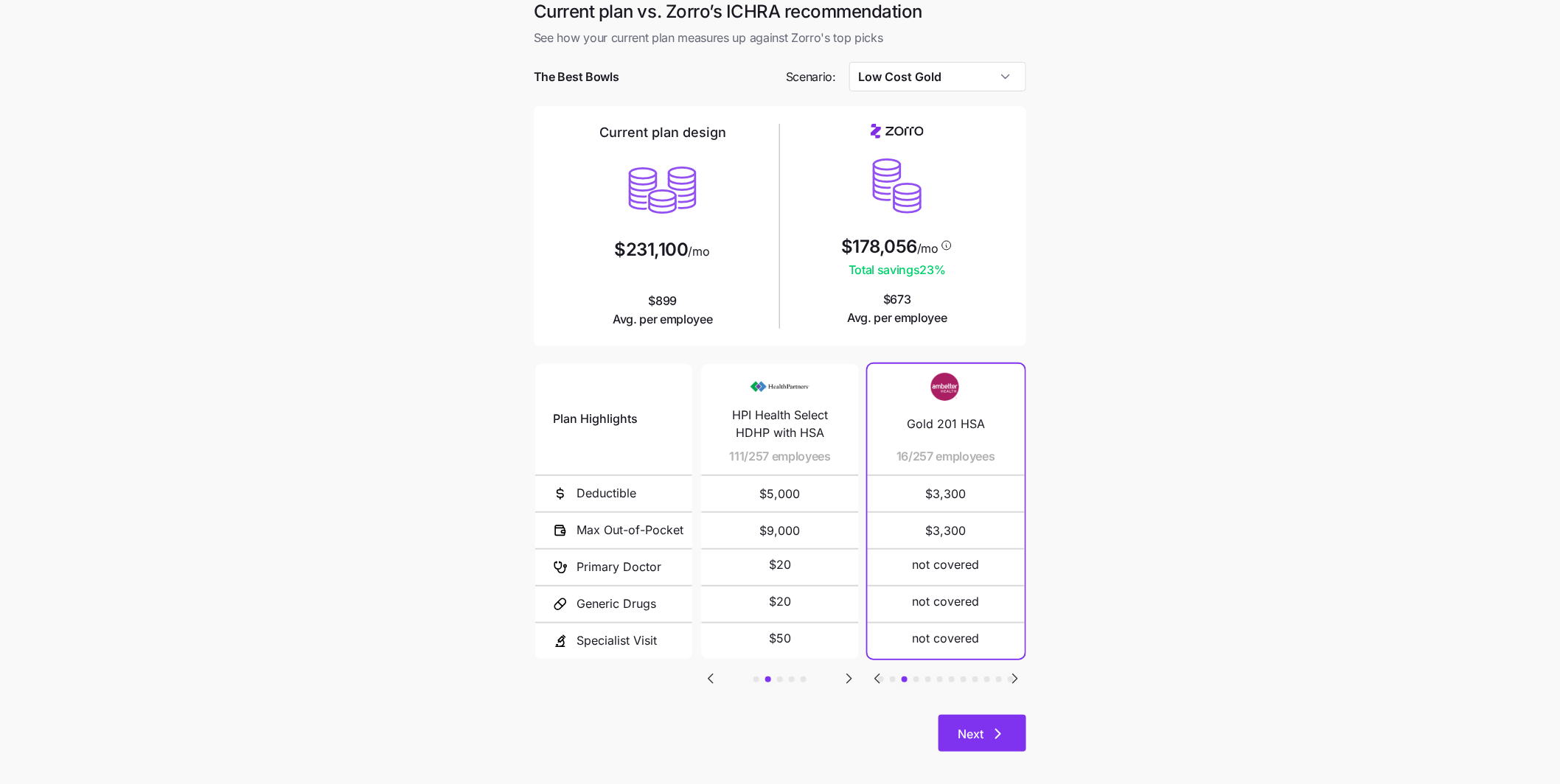 click on "Next" at bounding box center [982, 733] 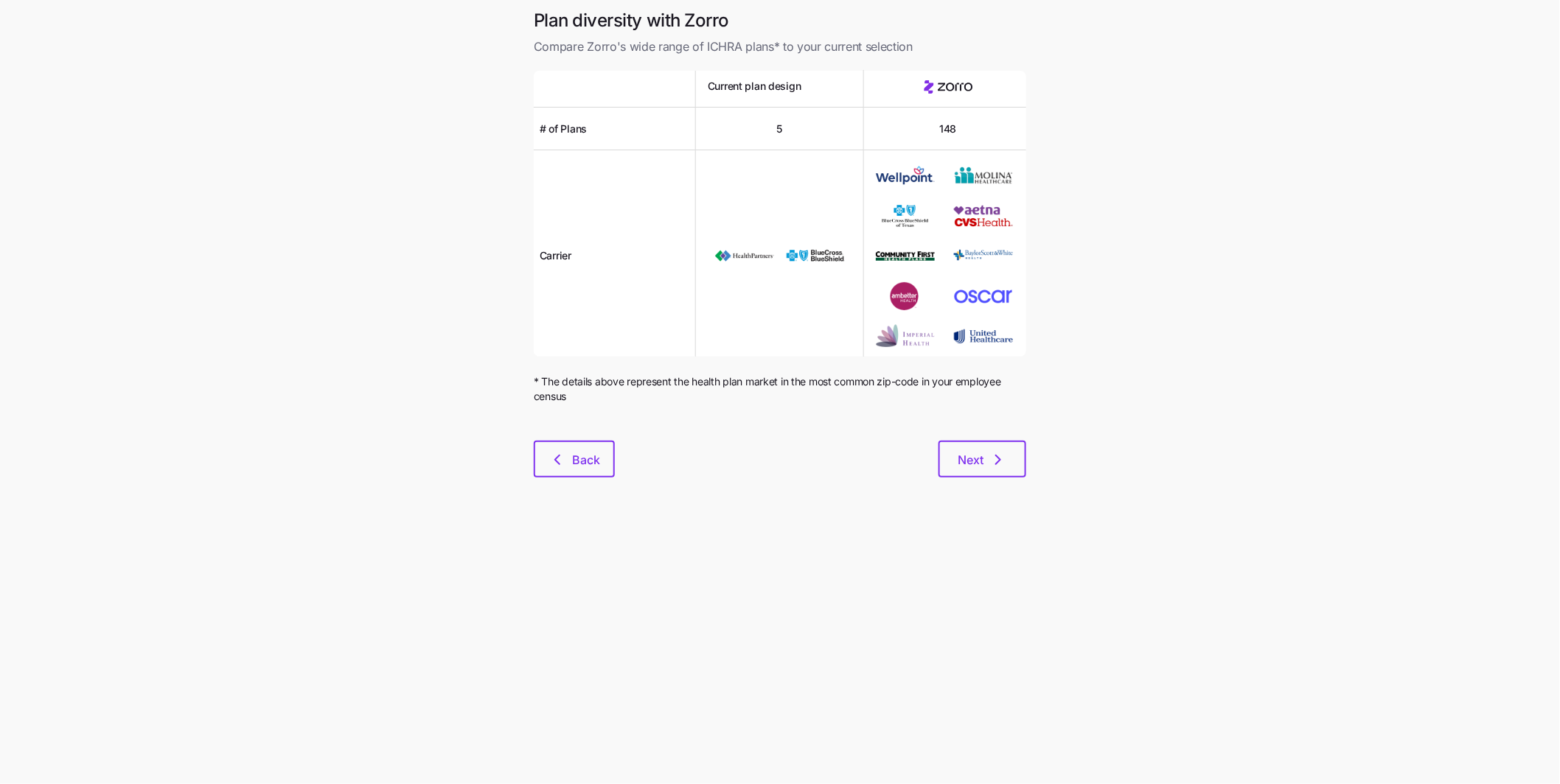 scroll, scrollTop: 0, scrollLeft: 0, axis: both 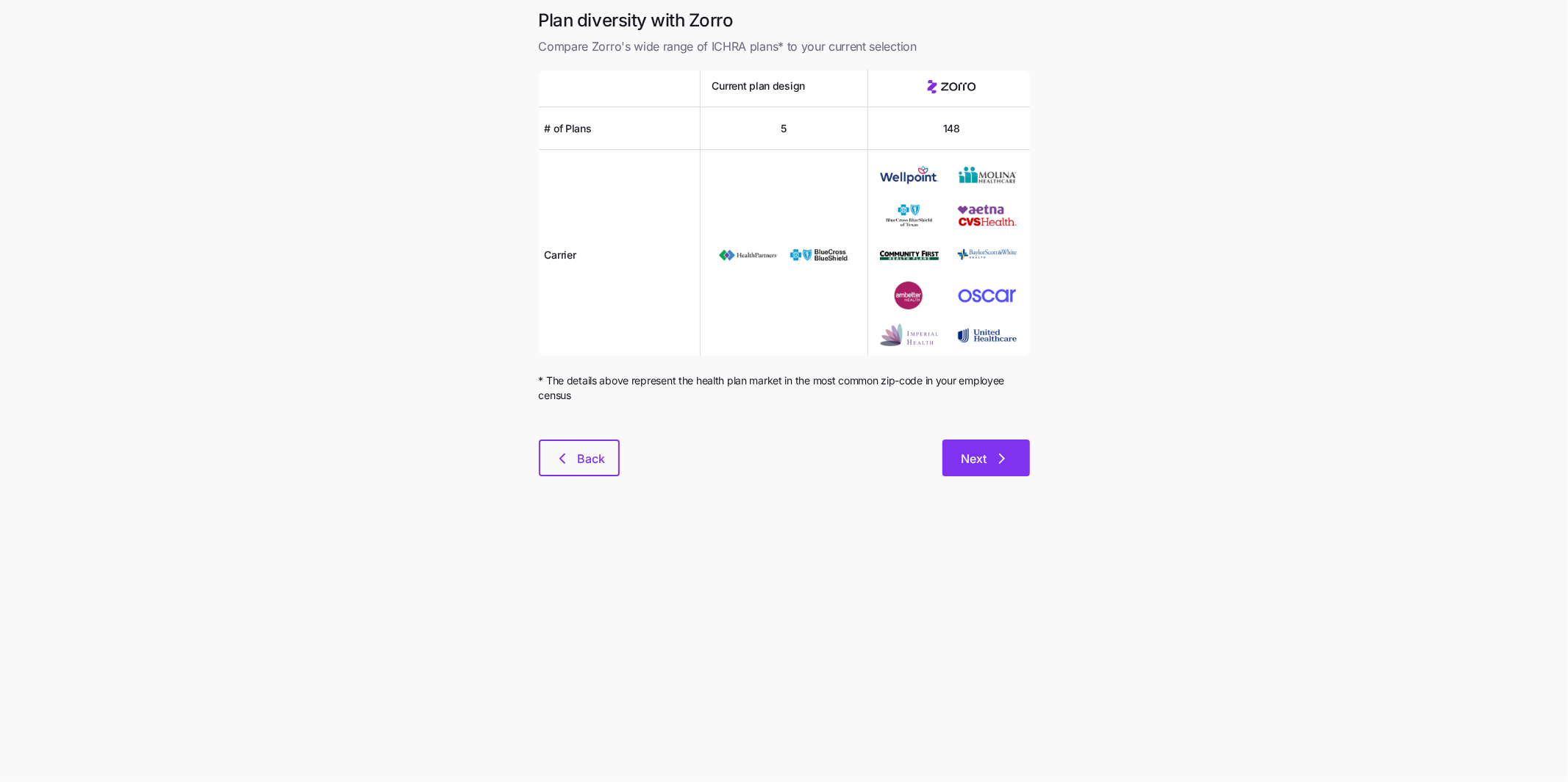 click on "Next" at bounding box center [986, 458] 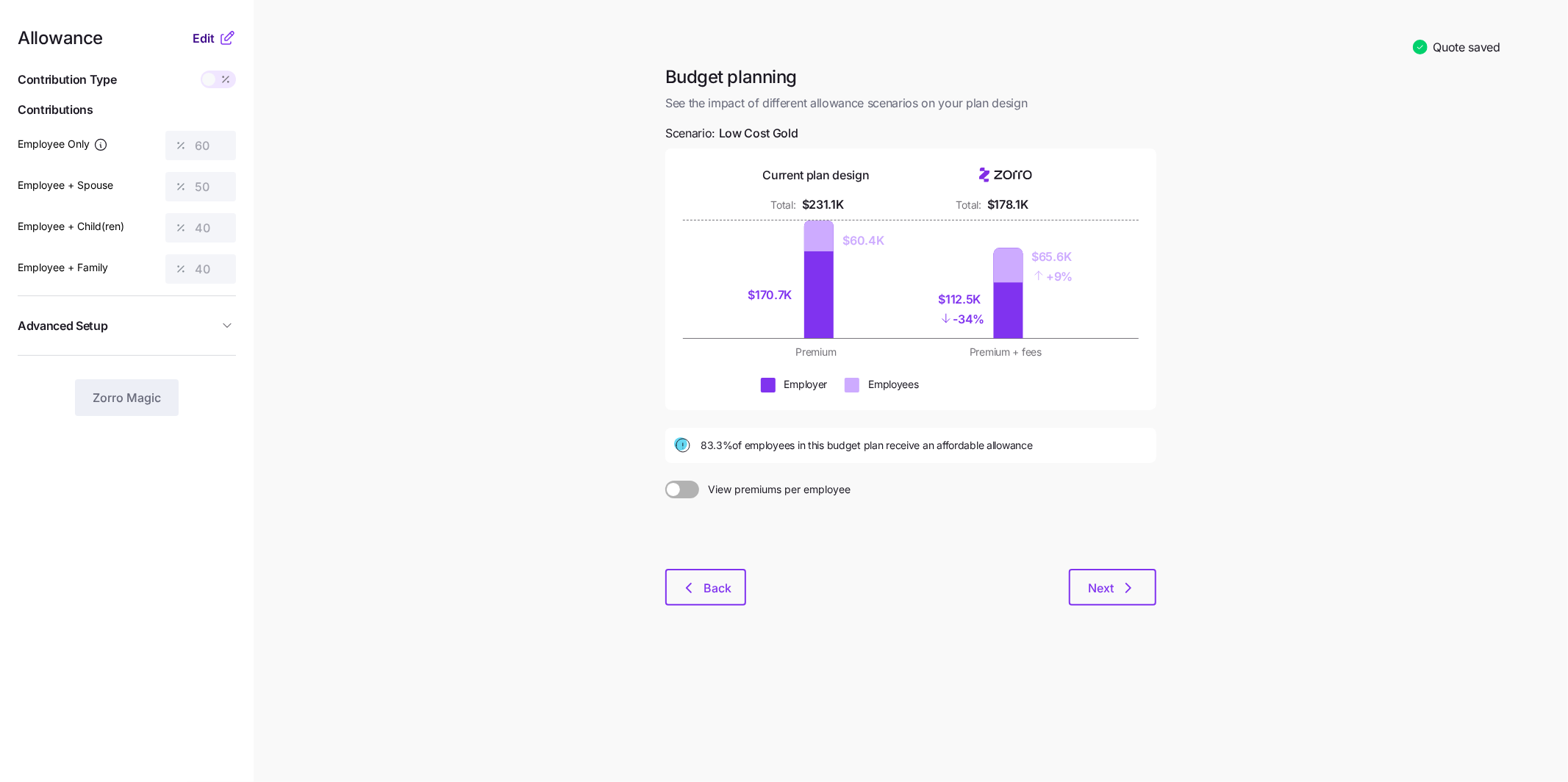 click on "Edit" at bounding box center [204, 38] 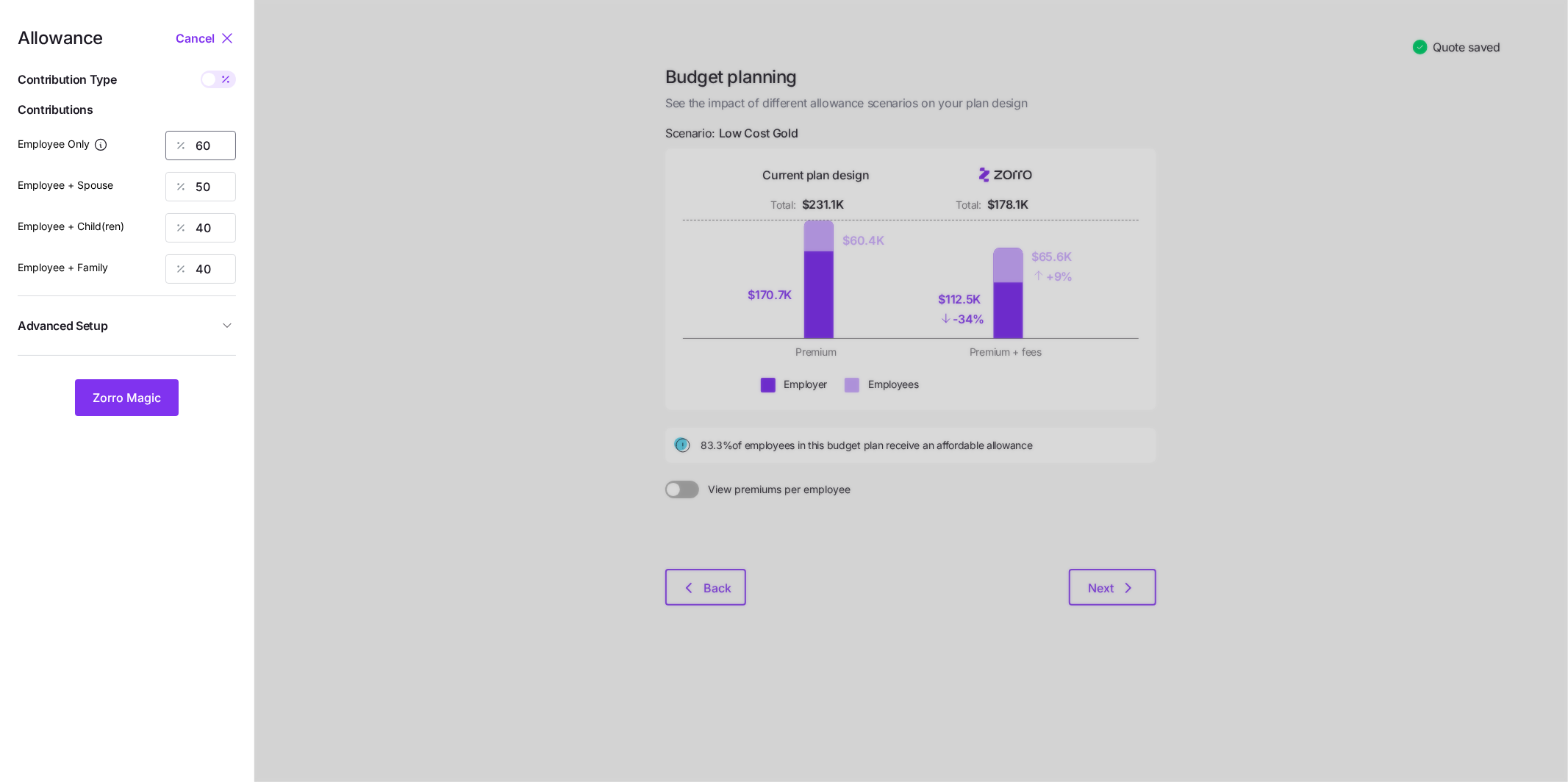 drag, startPoint x: 198, startPoint y: 142, endPoint x: 148, endPoint y: 134, distance: 50.63596 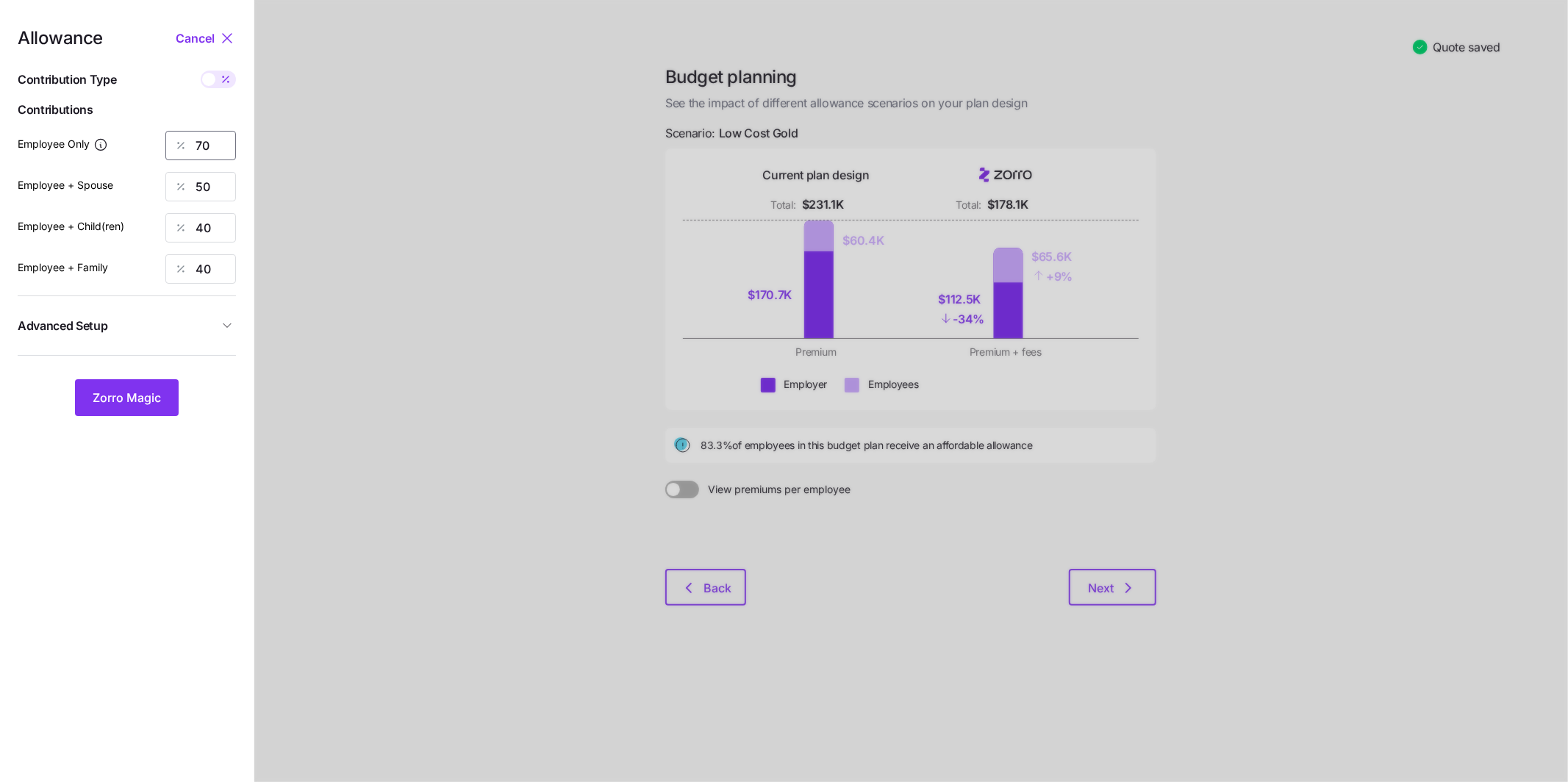 type on "70" 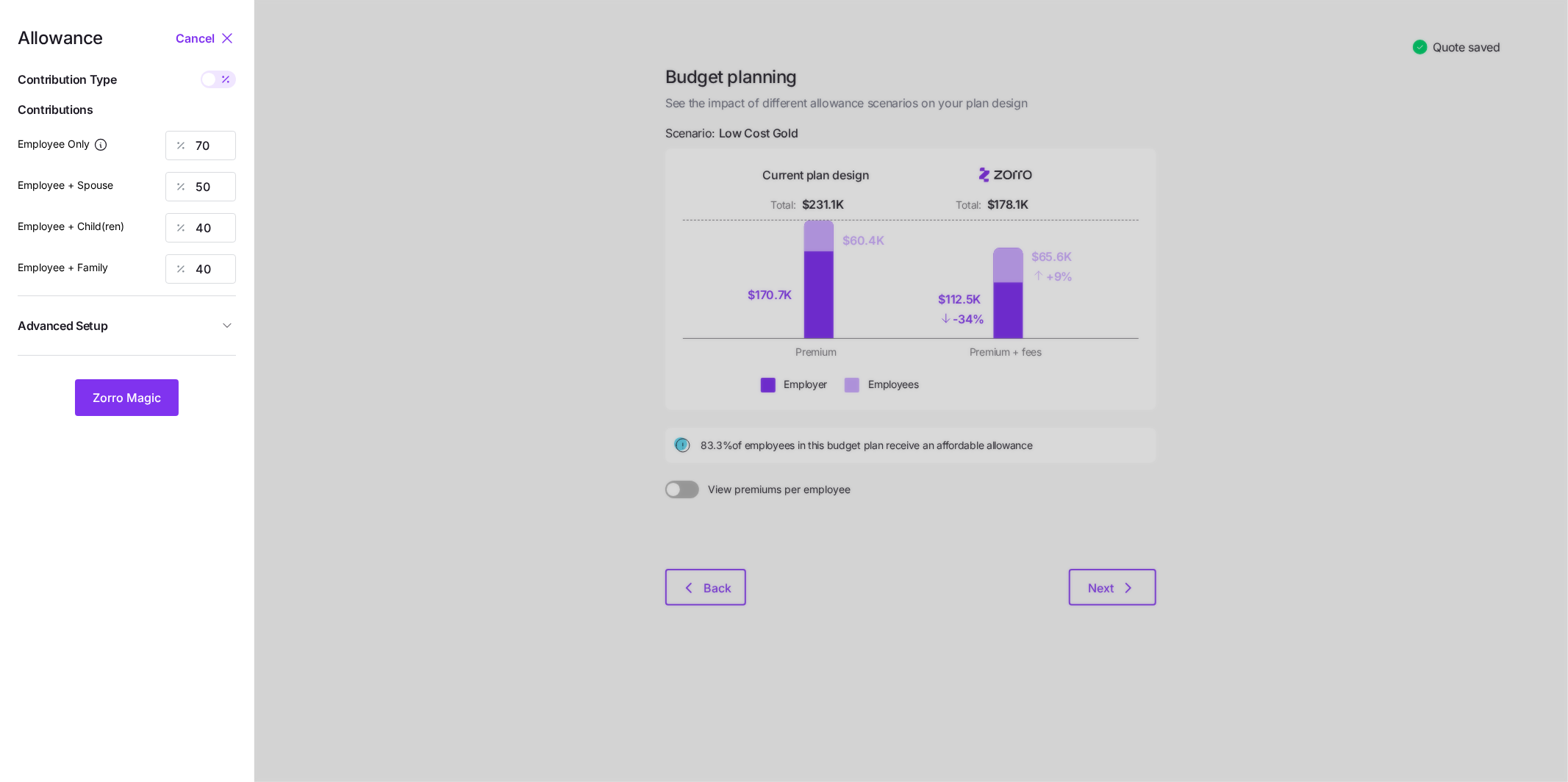click at bounding box center (911, 391) 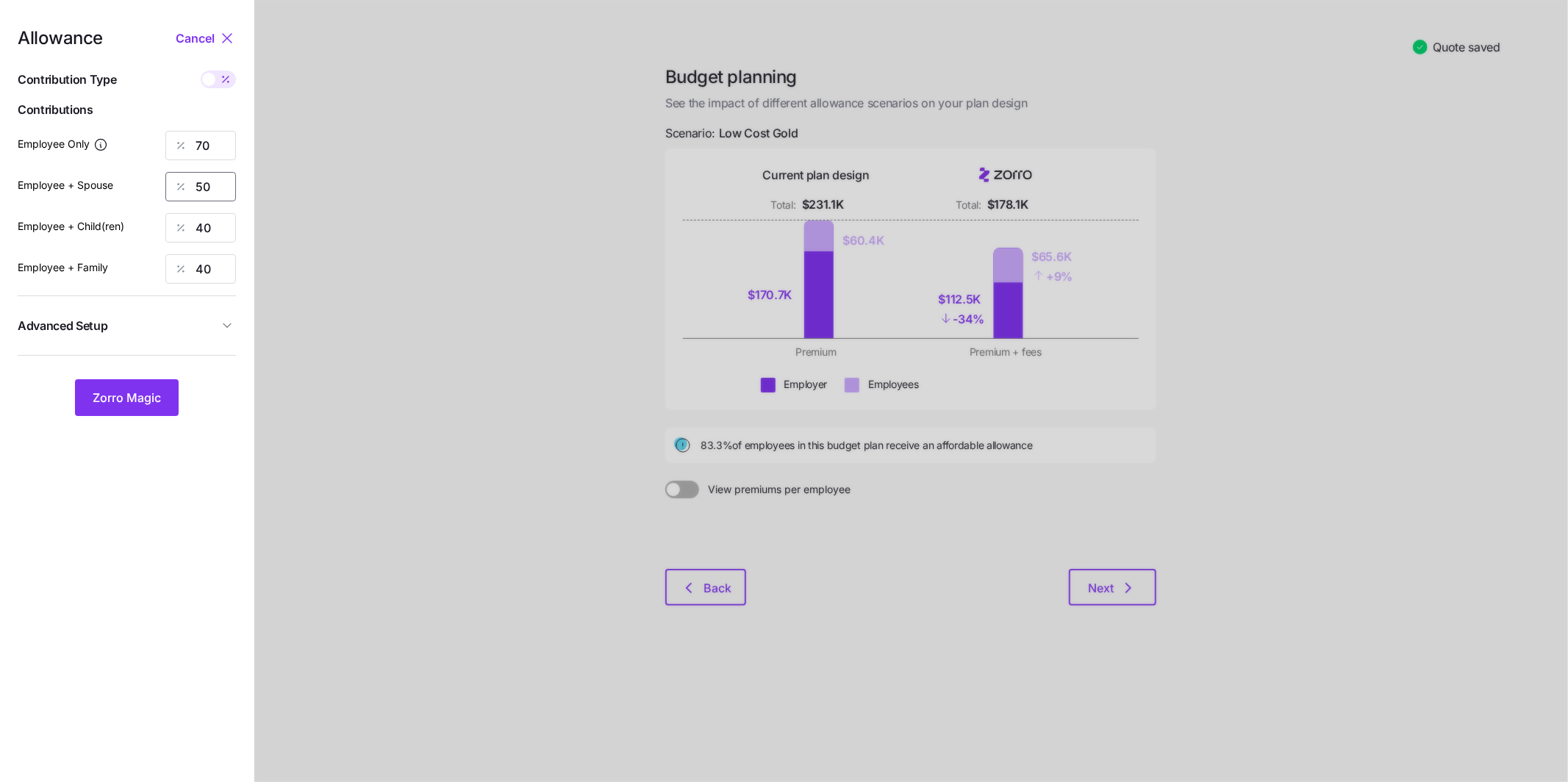 drag, startPoint x: 207, startPoint y: 190, endPoint x: 154, endPoint y: 176, distance: 54.8179 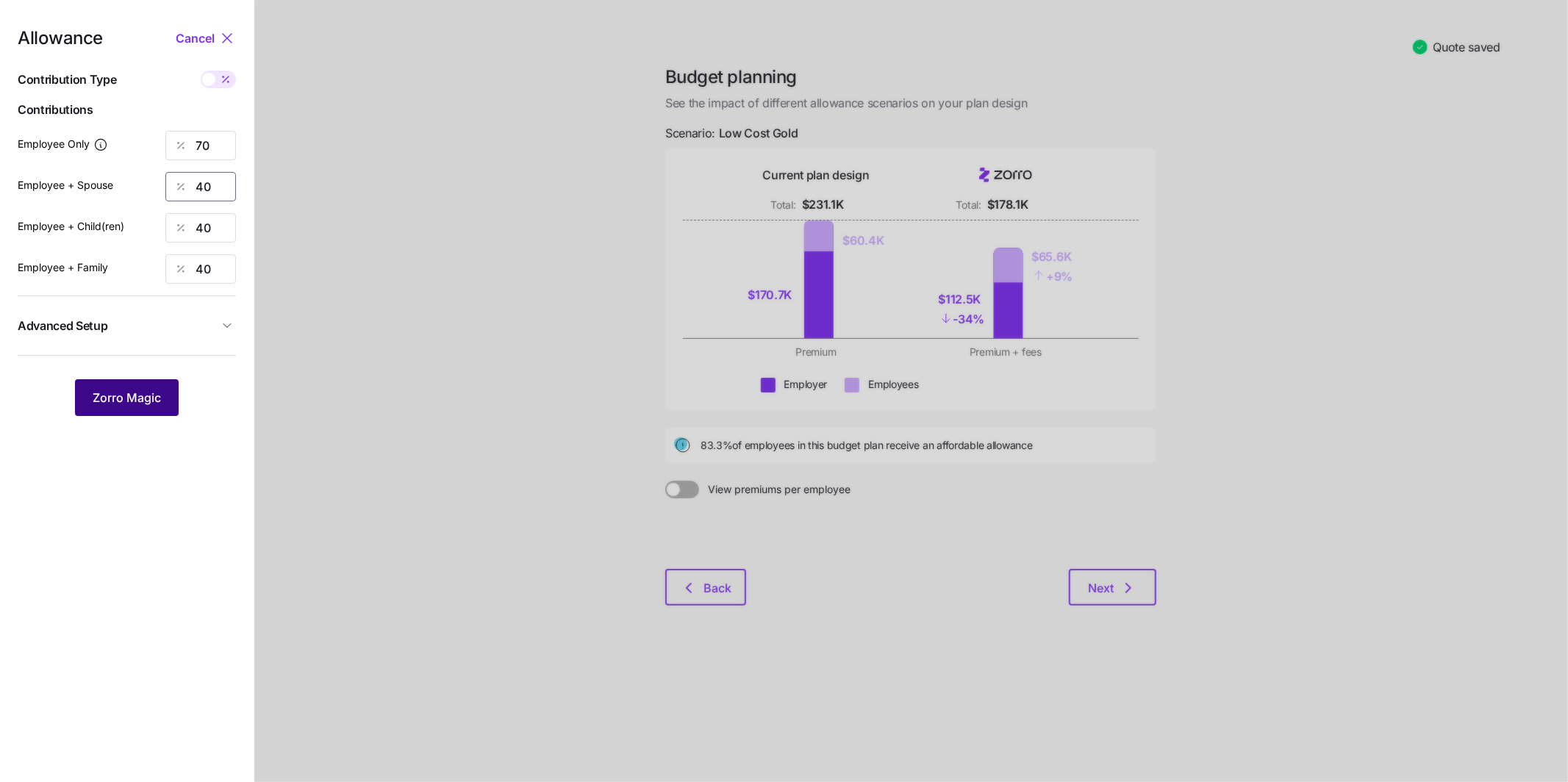 type on "40" 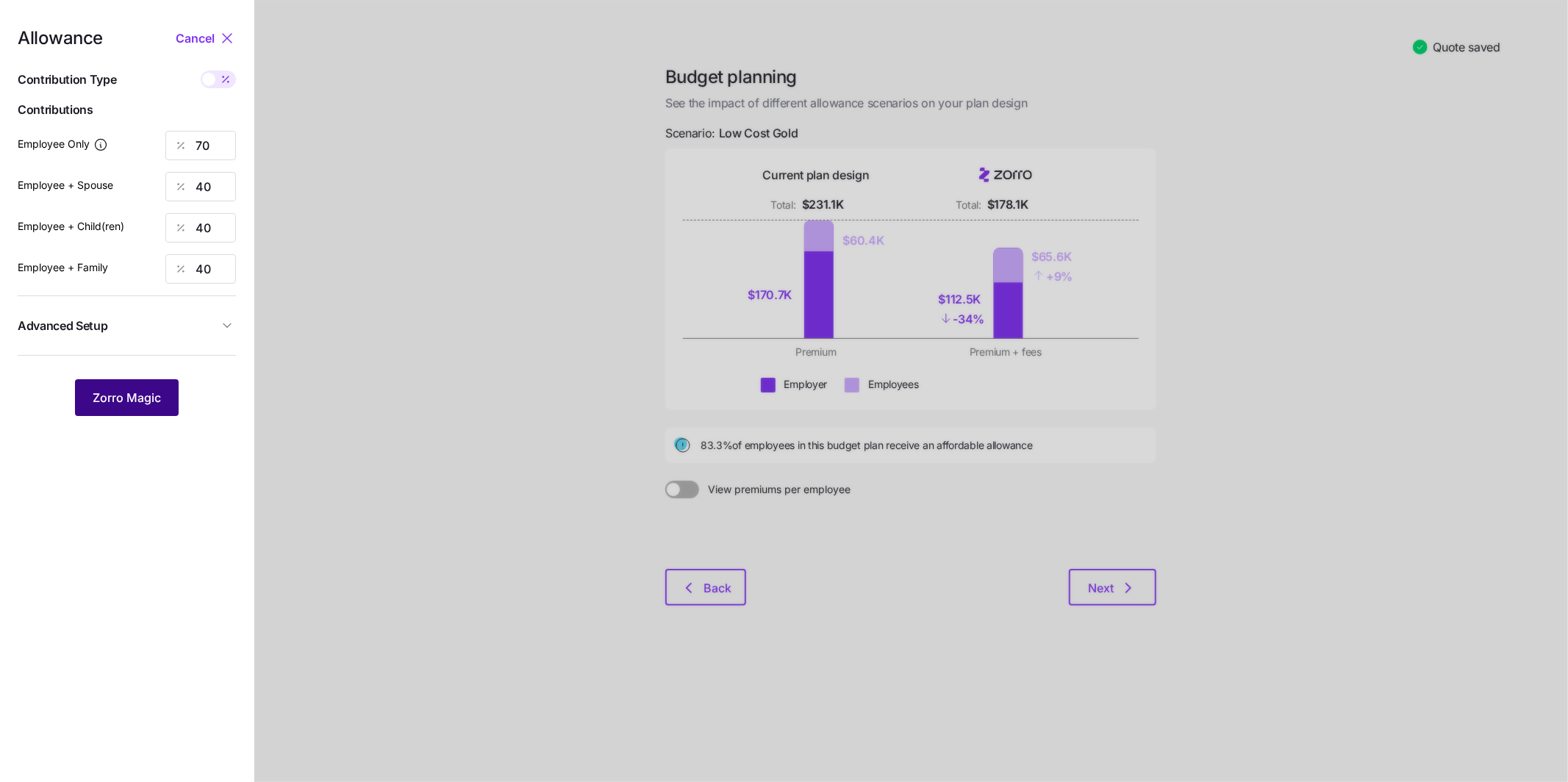 click on "Zorro Magic" at bounding box center [126, 398] 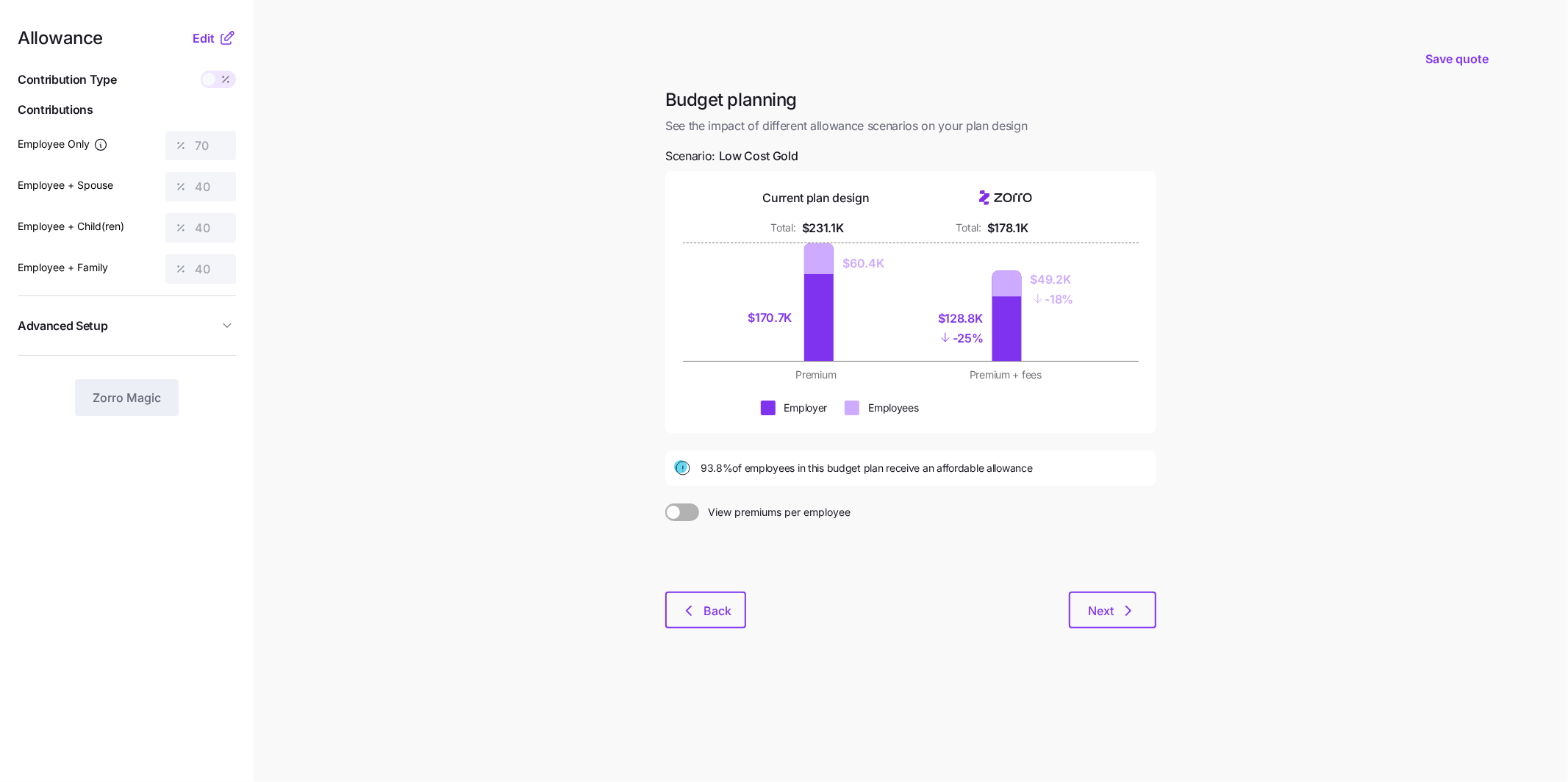 drag, startPoint x: 1068, startPoint y: 470, endPoint x: 689, endPoint y: 470, distance: 379 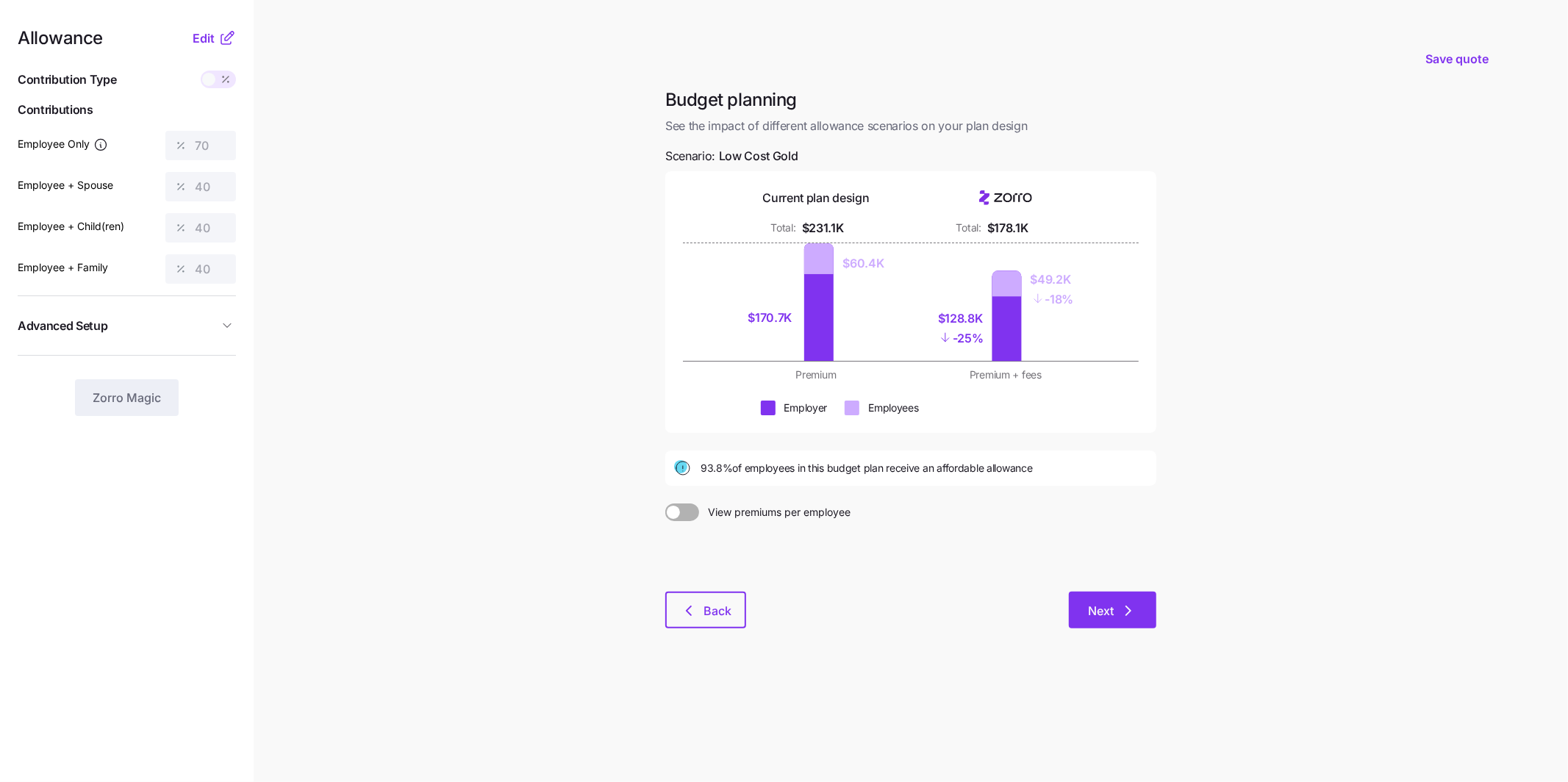click 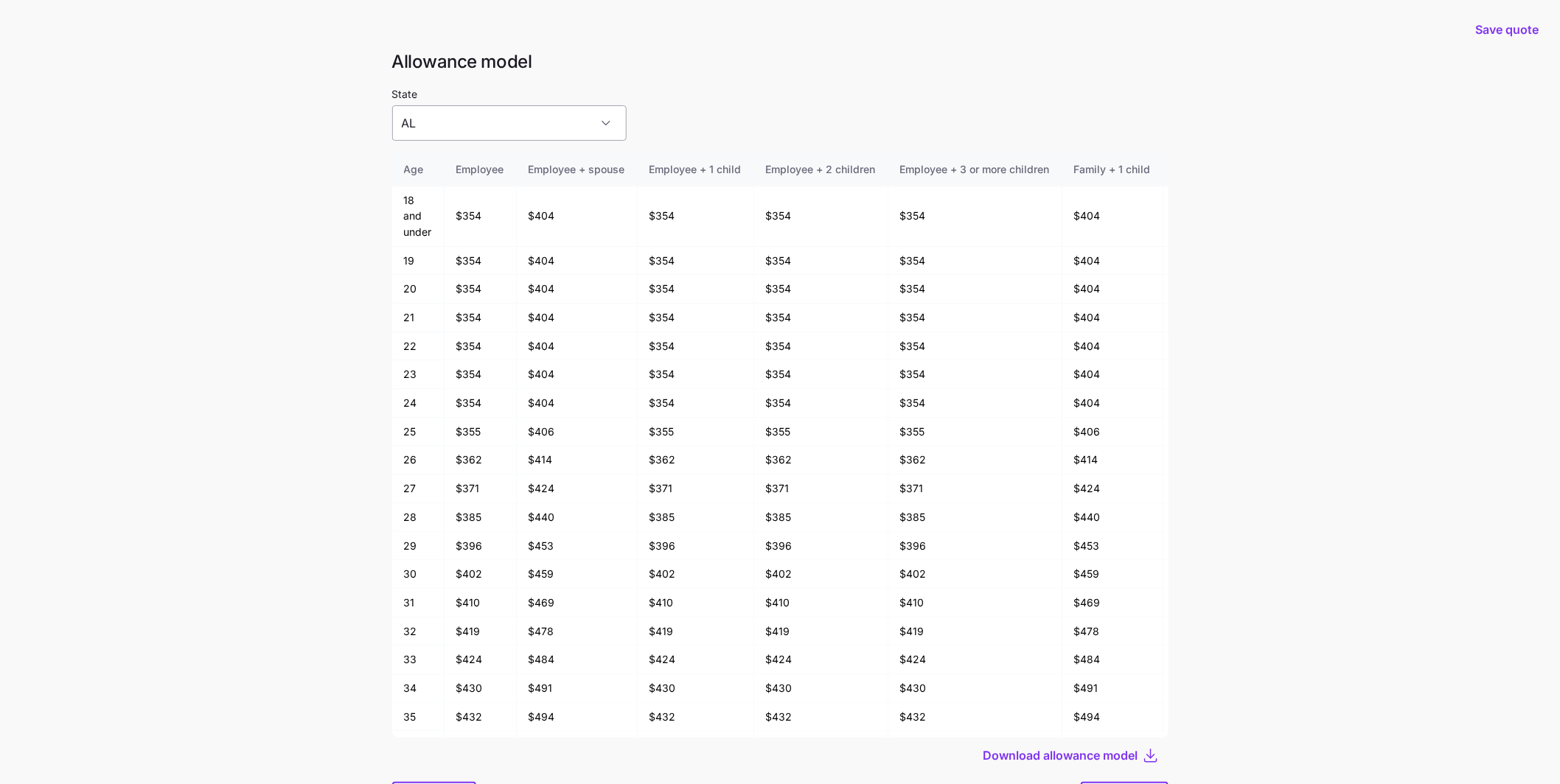 click on "AL" at bounding box center (509, 123) 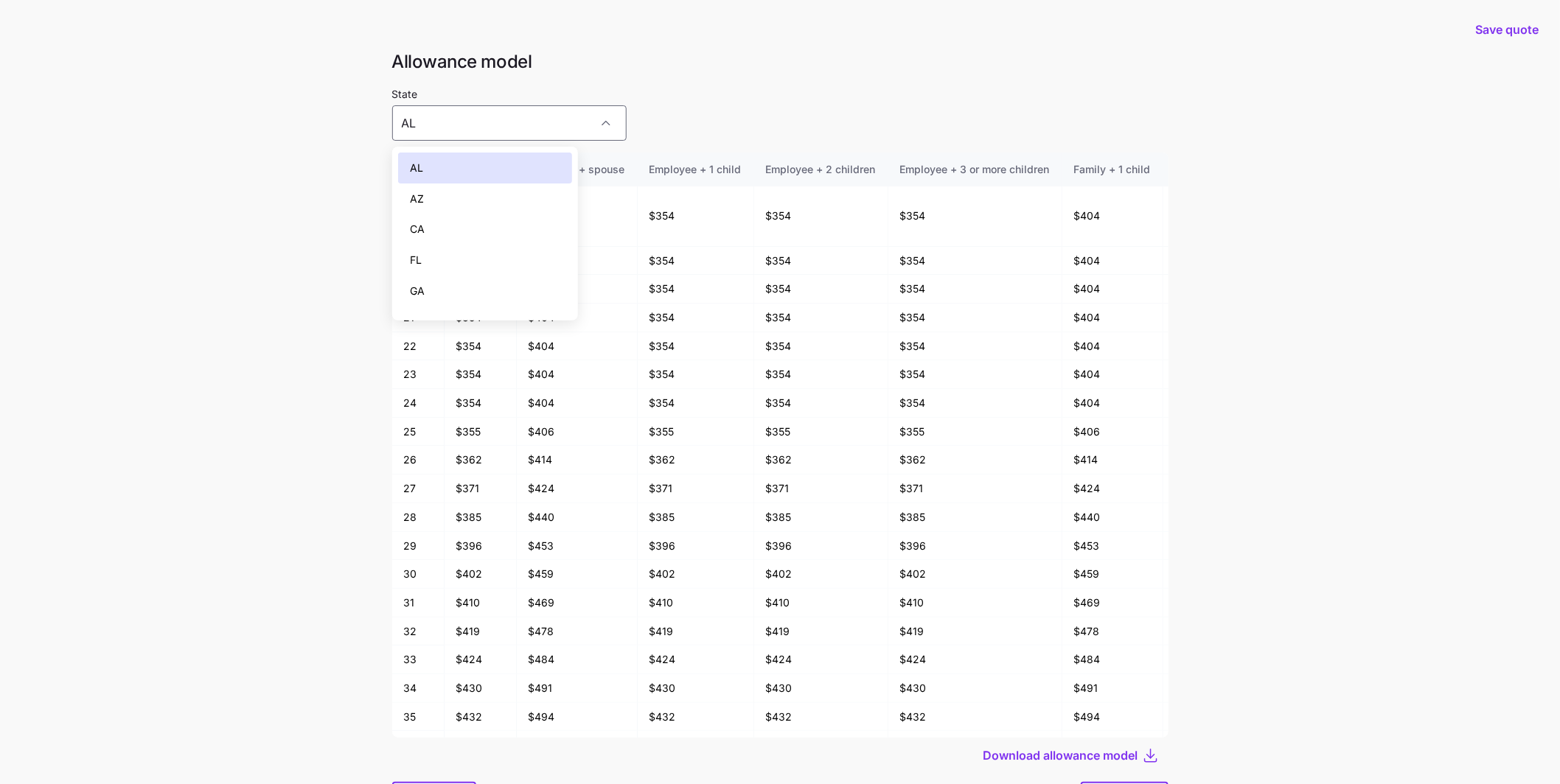 click on "CA" at bounding box center [485, 229] 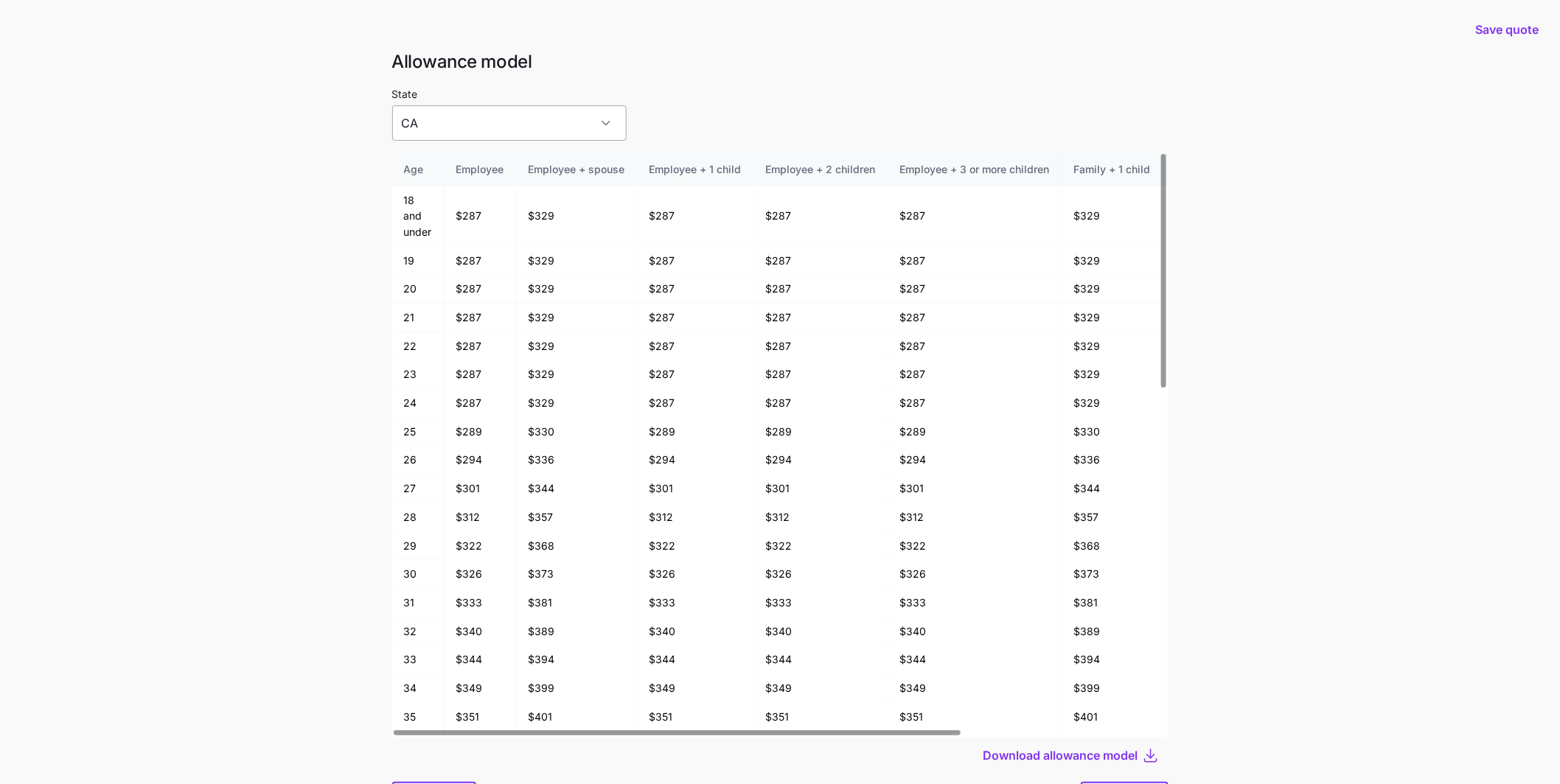 click on "CA" at bounding box center (509, 123) 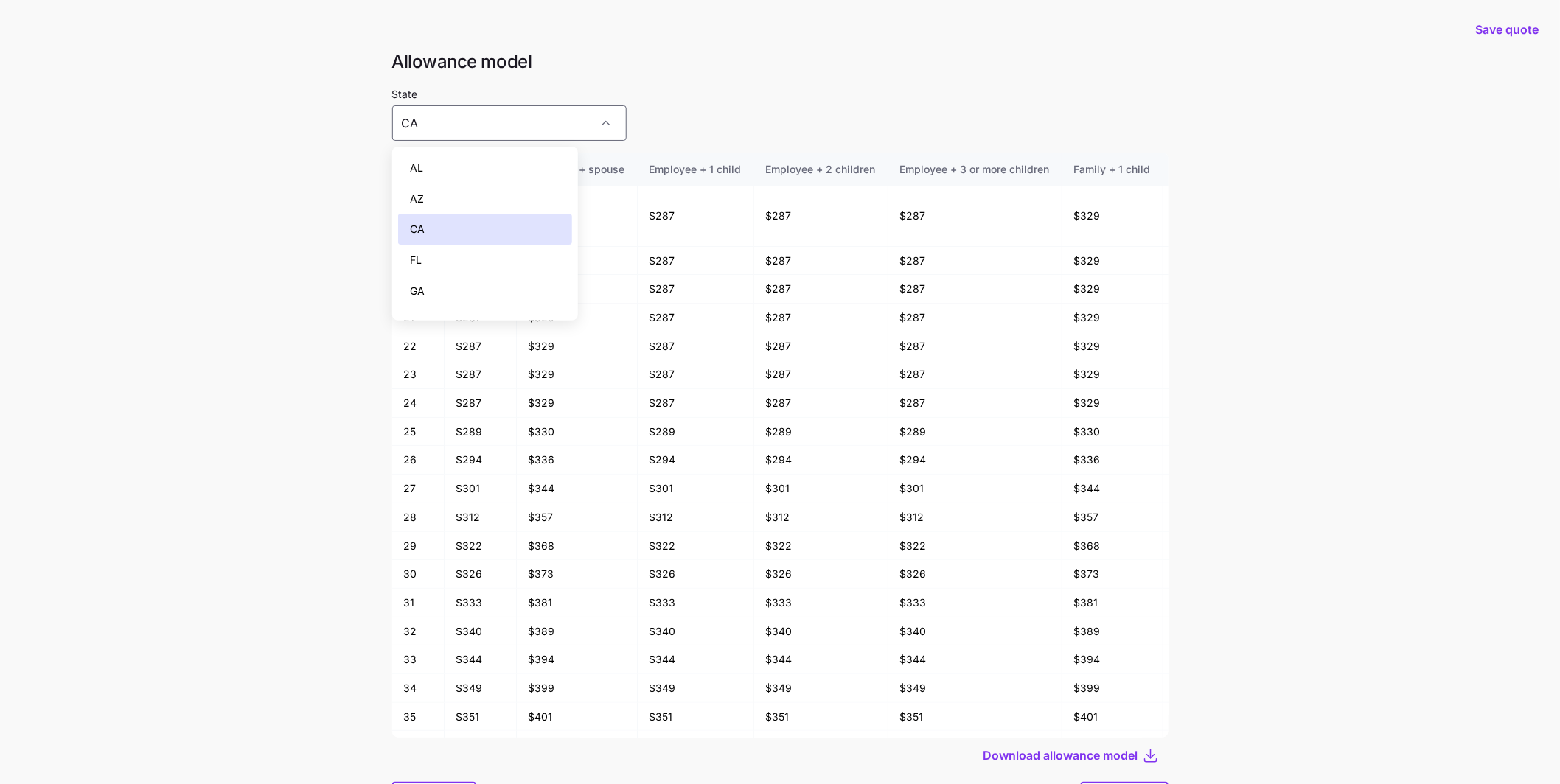 click on "AZ" at bounding box center [485, 199] 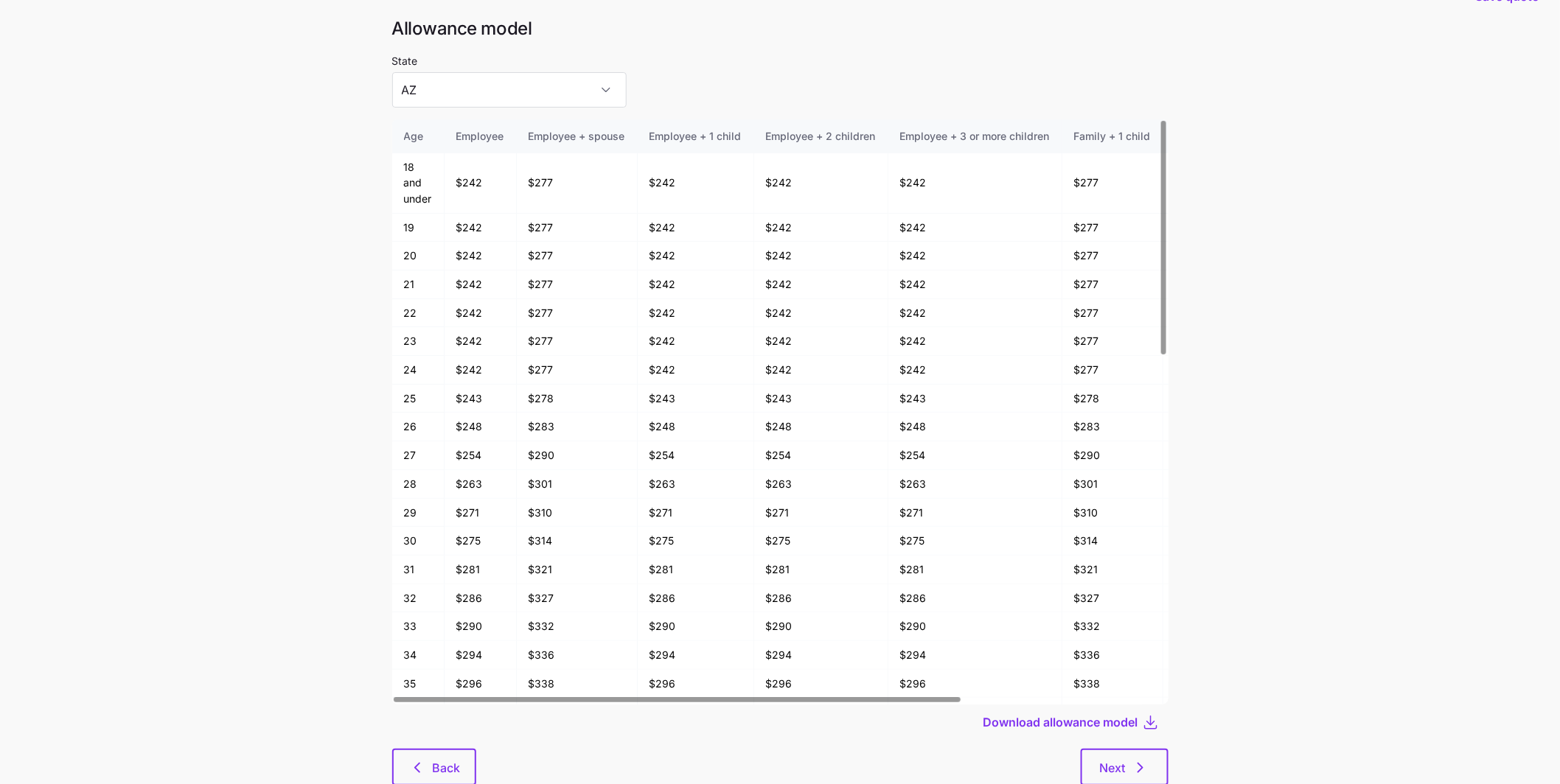 scroll, scrollTop: 78, scrollLeft: 0, axis: vertical 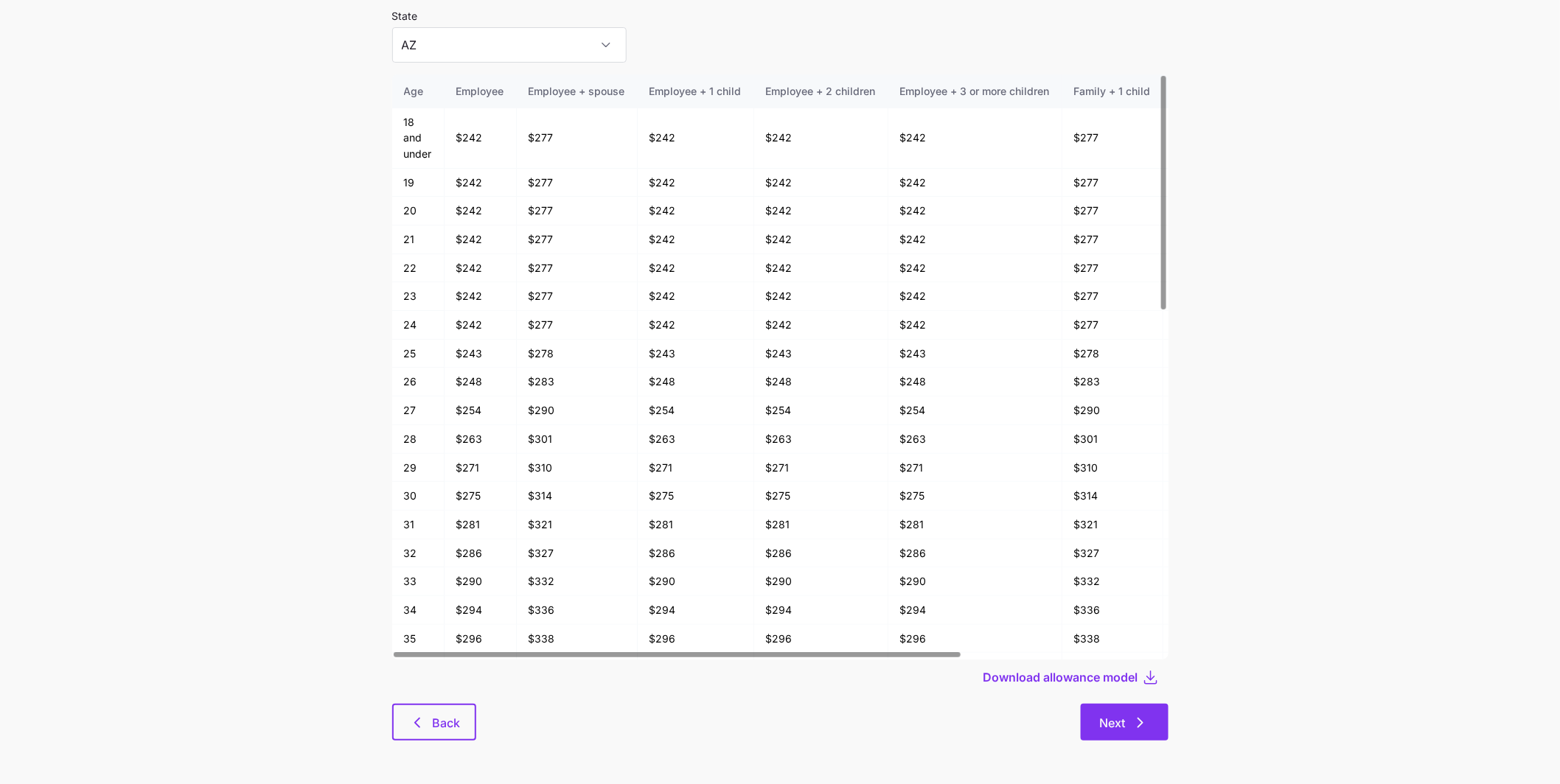 click on "Next" at bounding box center [1124, 722] 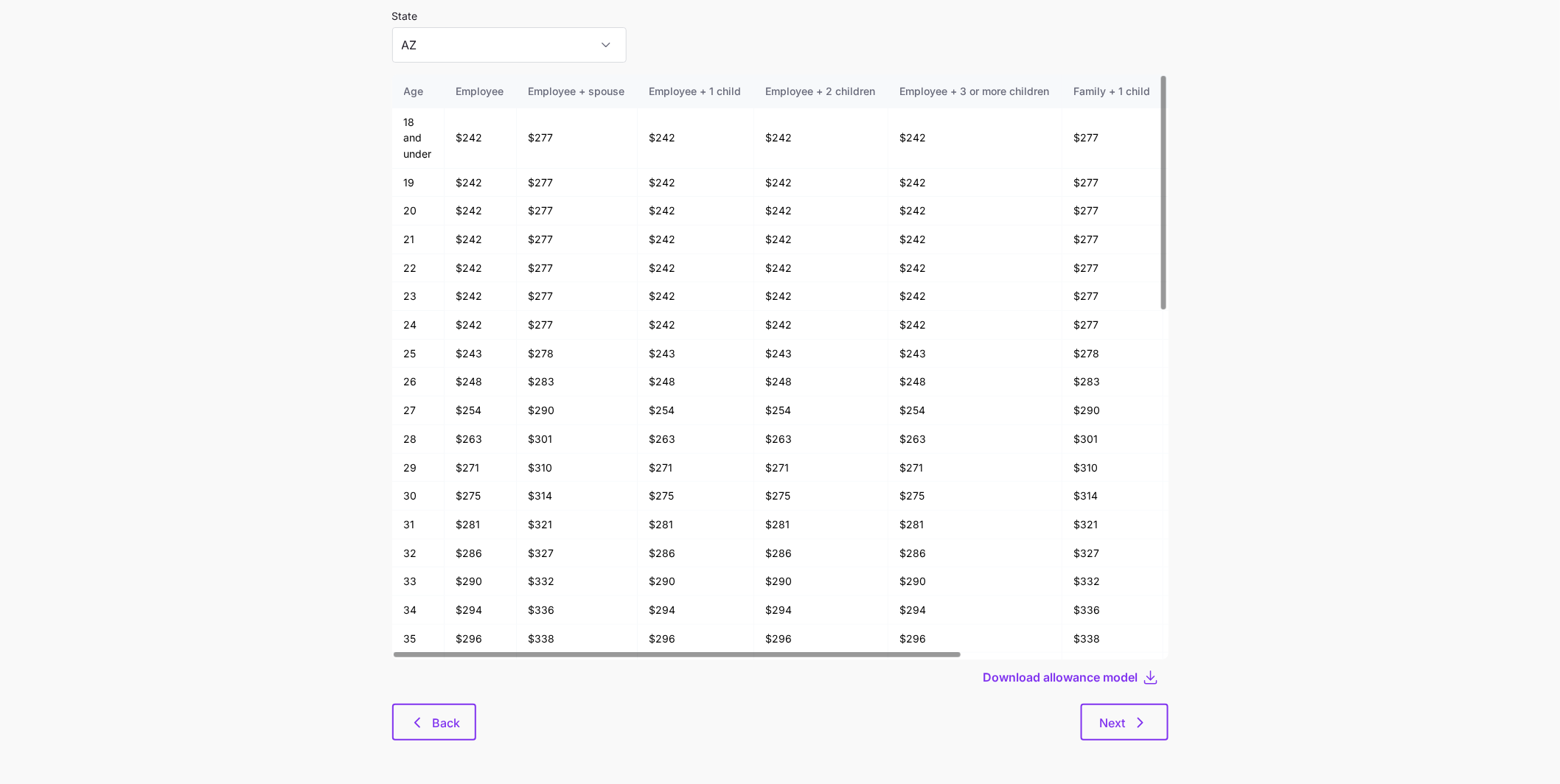 type on "AL" 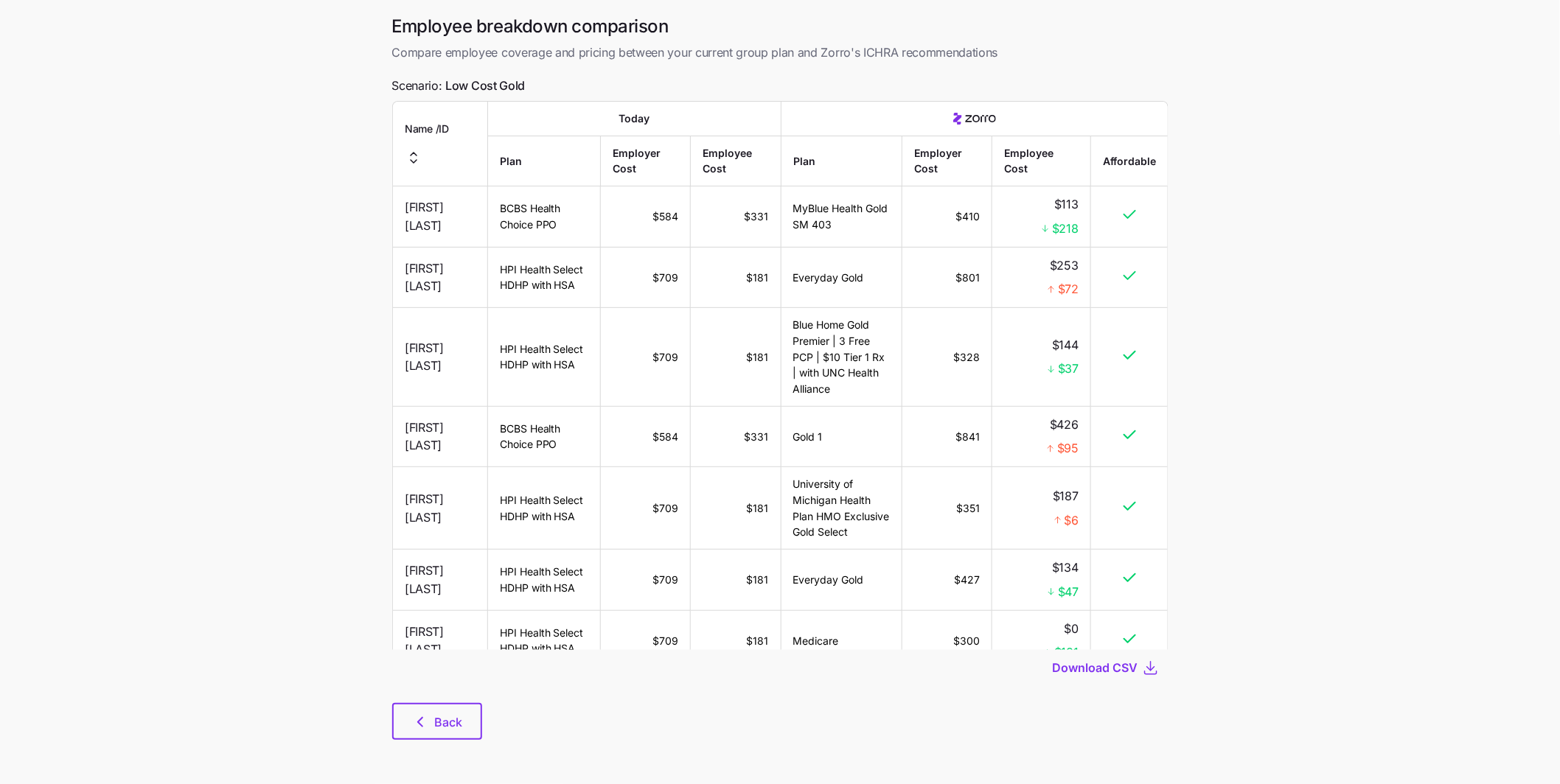 scroll, scrollTop: 0, scrollLeft: 0, axis: both 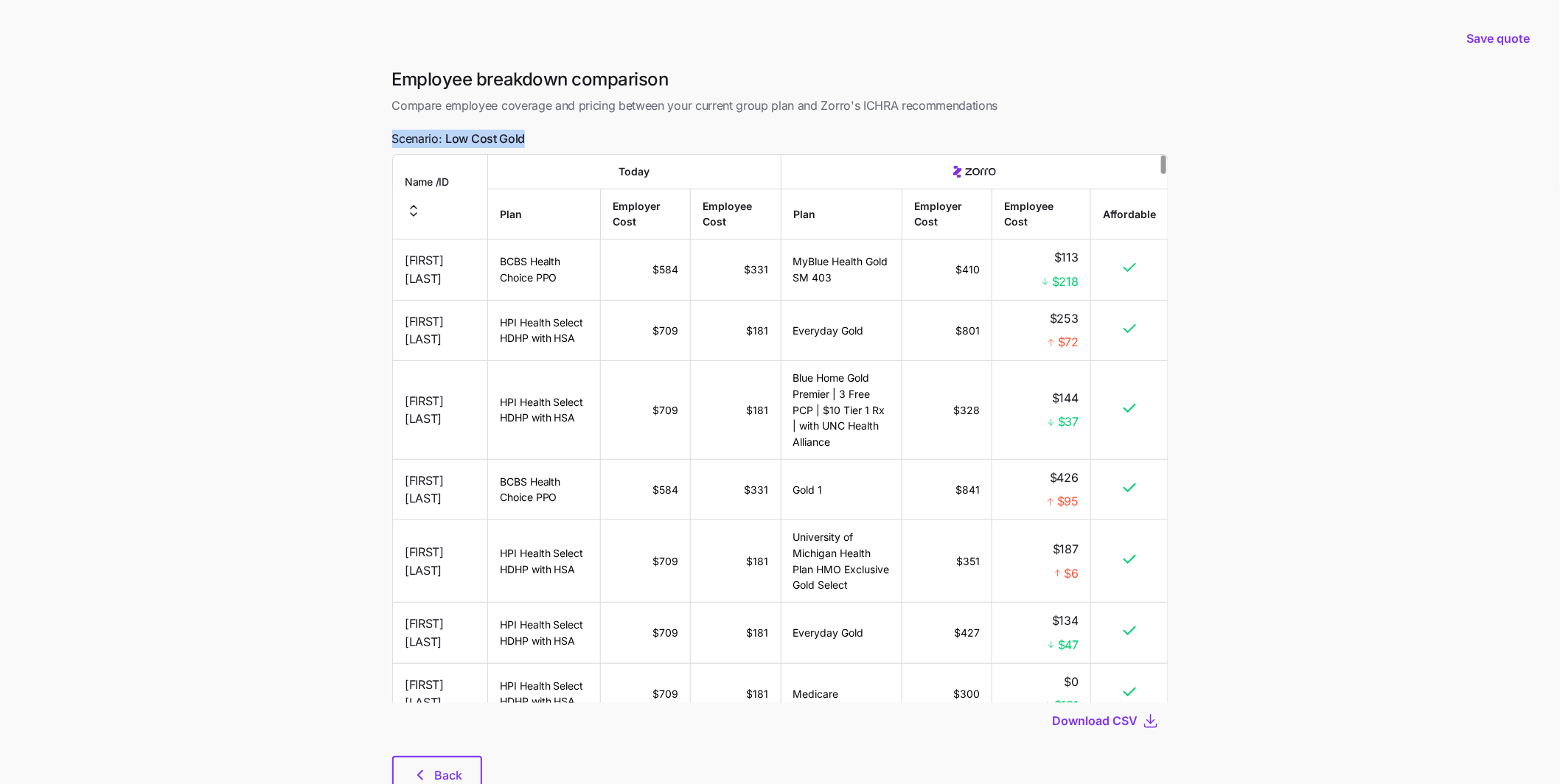 drag, startPoint x: 526, startPoint y: 135, endPoint x: 369, endPoint y: 130, distance: 157.0796 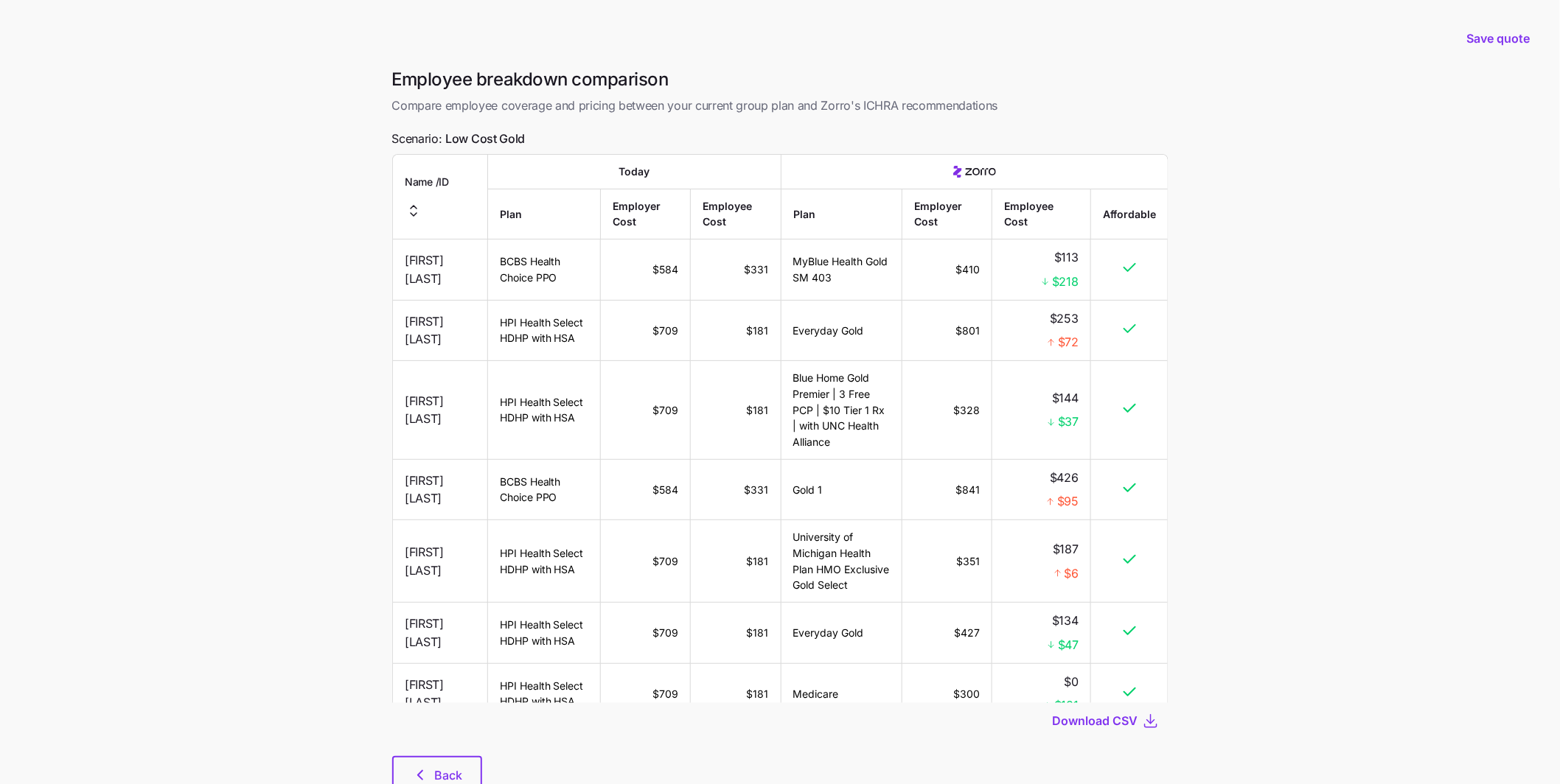 click on "Employee breakdown comparison Compare employee coverage and pricing between your current group plan and Zorro's ICHRA recommendations Scenario:   Low Cost Gold Name /  ID Today Plan Employer Cost Employee Cost Plan Employer Cost Employee Cost Affordable Jessica Gonzalez BCBS Health Choice PPO $584 $331 MyBlue Health Gold SM  403 $410 $113 $218 James Weaver HPI Health Select HDHP with HSA $709 $181 Everyday Gold $801 $253 $72 Jonathan Henson HPI Health Select HDHP with HSA $709 $181 Blue Home Gold Premier | 3 Free PCP | $10 Tier 1 Rx | with UNC Health Alliance $328 $144 $37 Philip Montoya BCBS Health Choice PPO $584 $331 Gold 1 $841 $426 $95 Dustin Hernandez HPI Health Select HDHP with HSA $709 $181 University of Michigan Health Plan HMO Exclusive Gold Select $351 $187 $6 Richard Gonzalez HPI Health Select HDHP with HSA $709 $181 Everyday Gold $427 $134 $47 Thomas Bruce HPI Health Select HDHP with HSA $709 $181 Medicare $300 $0 $181 Erin Hill HPI Health Select HDHP with HSA $709 $181 $677 $452 $271" at bounding box center [780, 439] 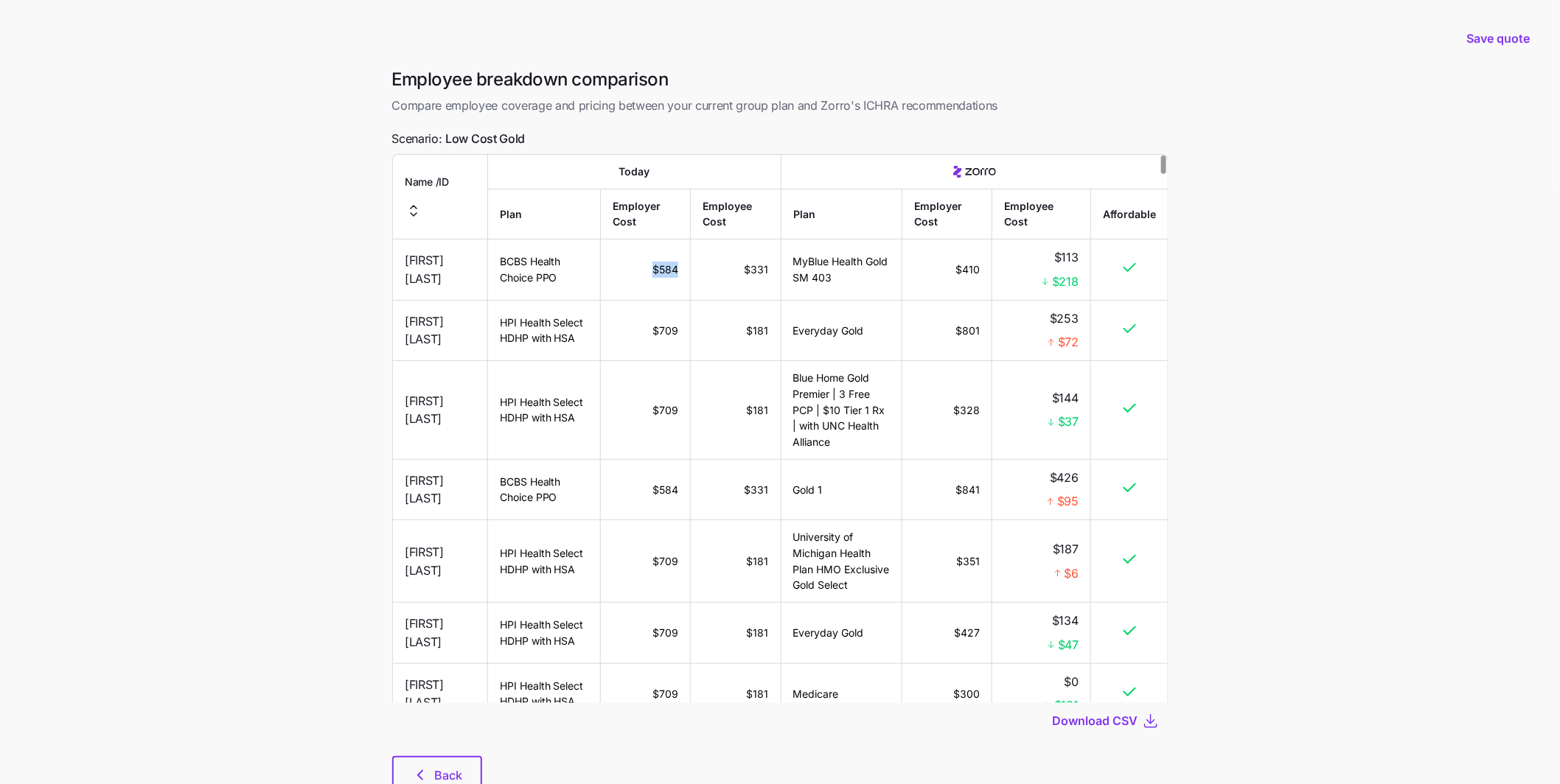 drag, startPoint x: 579, startPoint y: 283, endPoint x: 695, endPoint y: 274, distance: 116.34861 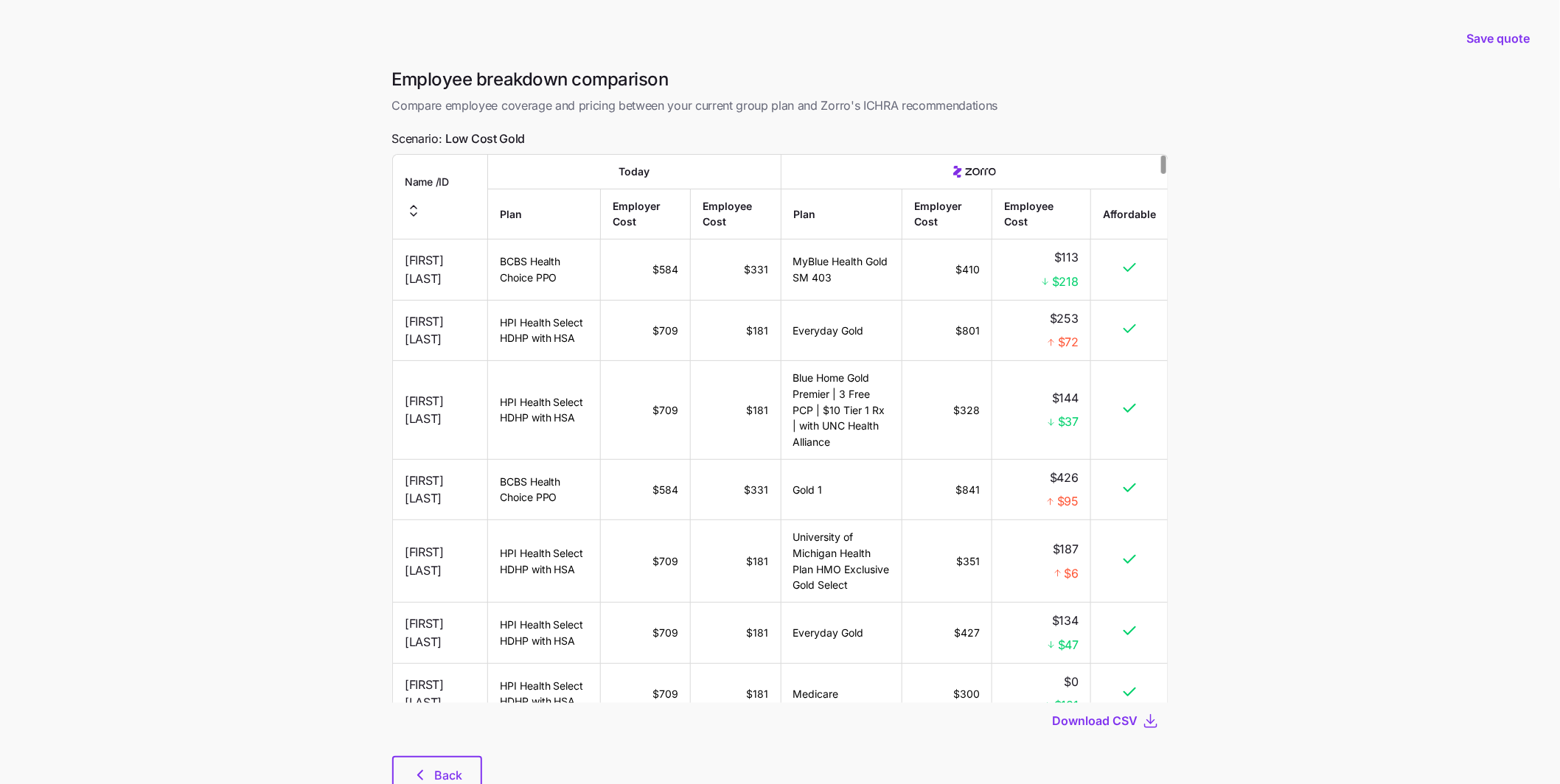 click on "MyBlue Health Gold SM  403" at bounding box center (841, 270) 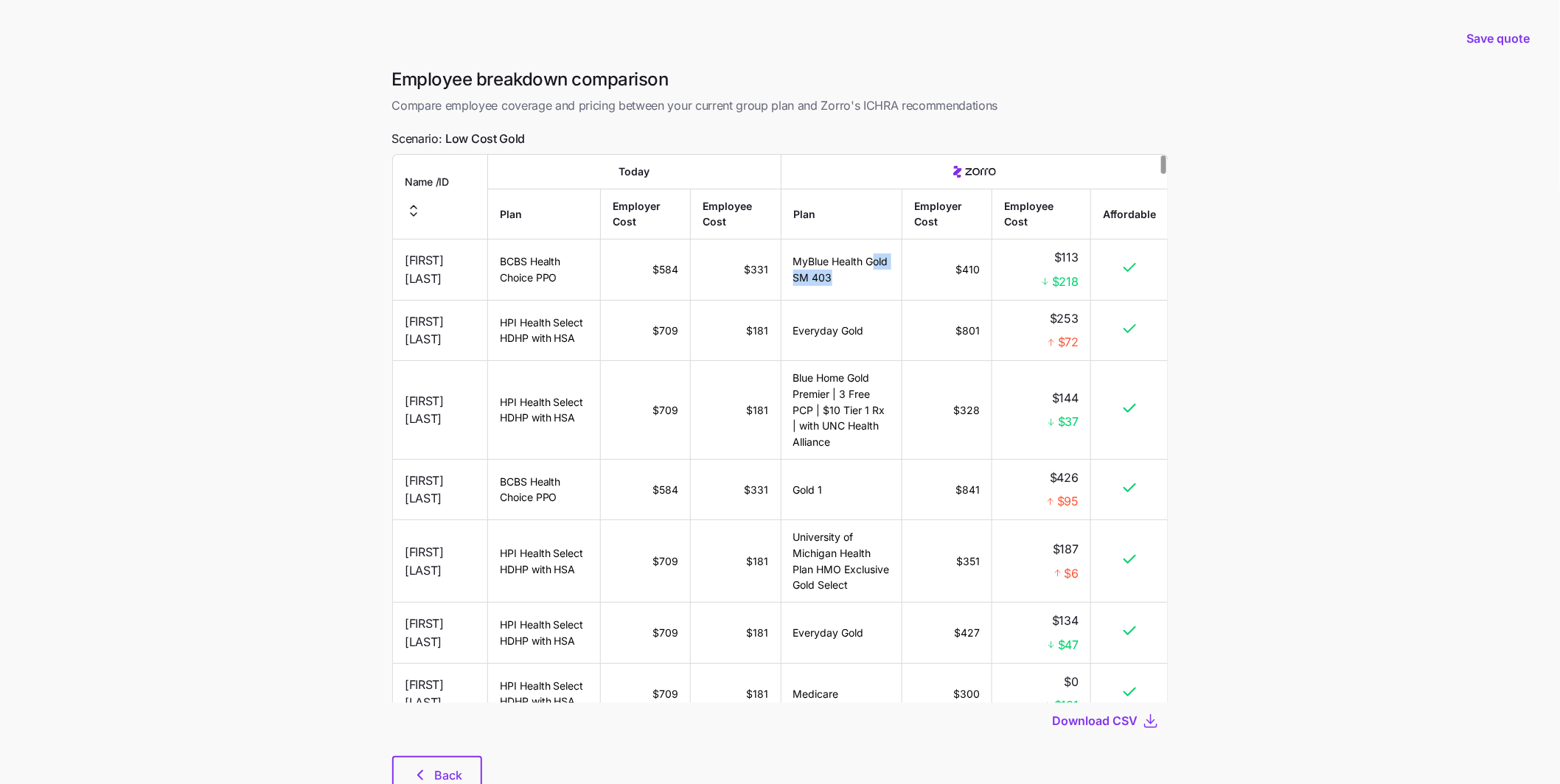 drag, startPoint x: 876, startPoint y: 284, endPoint x: 804, endPoint y: 270, distance: 73.34848 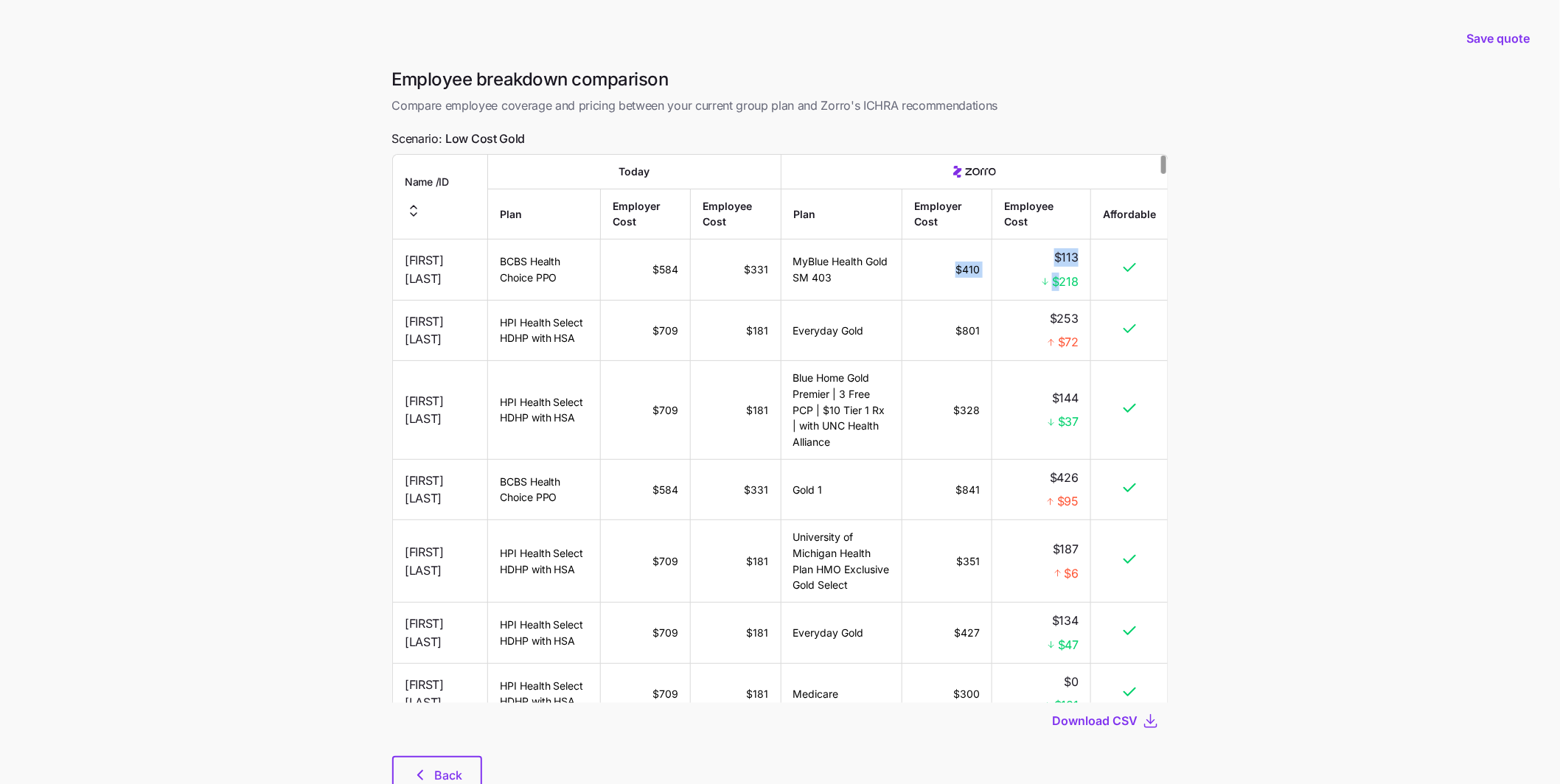 drag, startPoint x: 953, startPoint y: 274, endPoint x: 1061, endPoint y: 276, distance: 108.01852 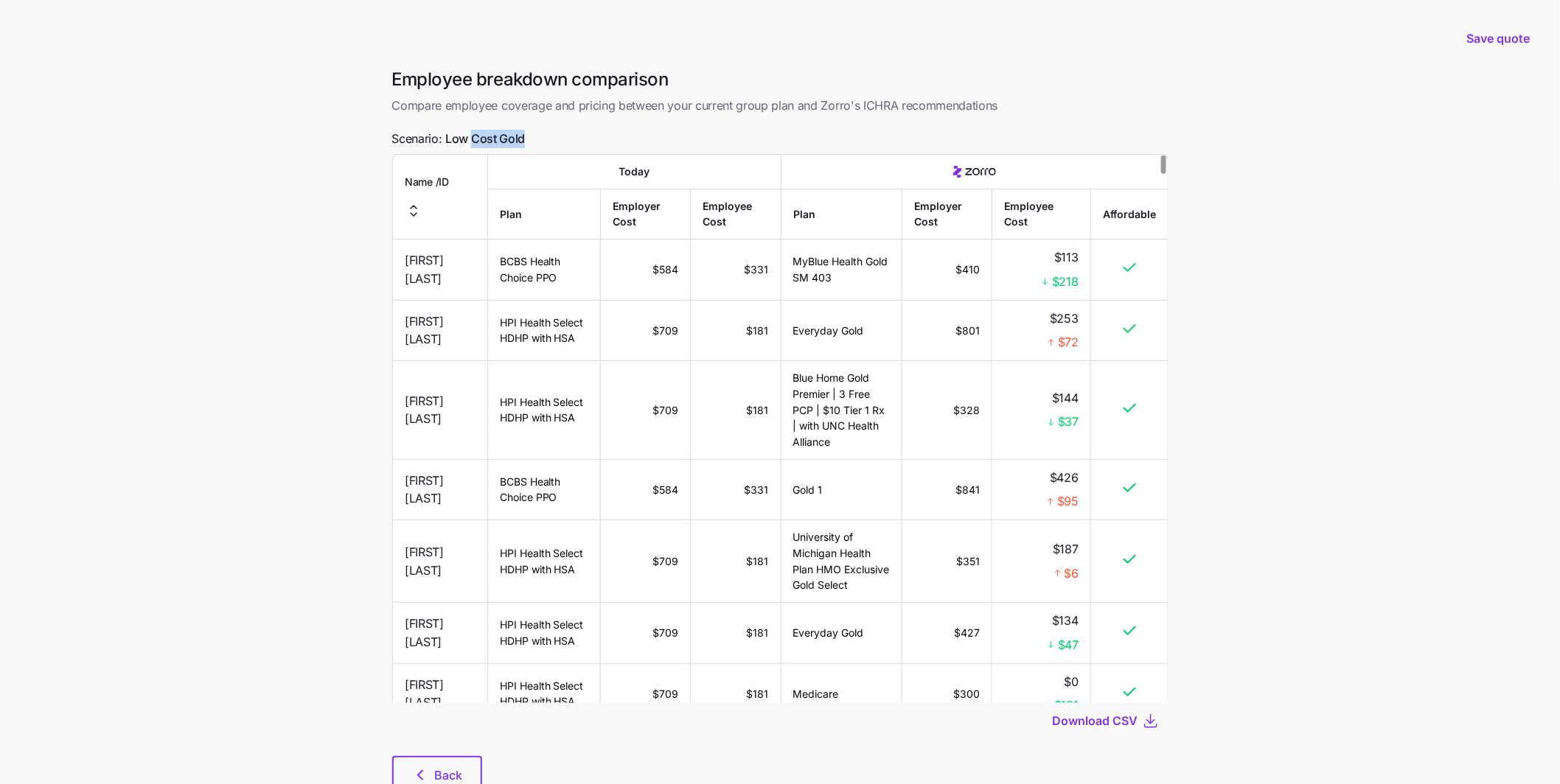 drag, startPoint x: 554, startPoint y: 143, endPoint x: 476, endPoint y: 137, distance: 78.23043 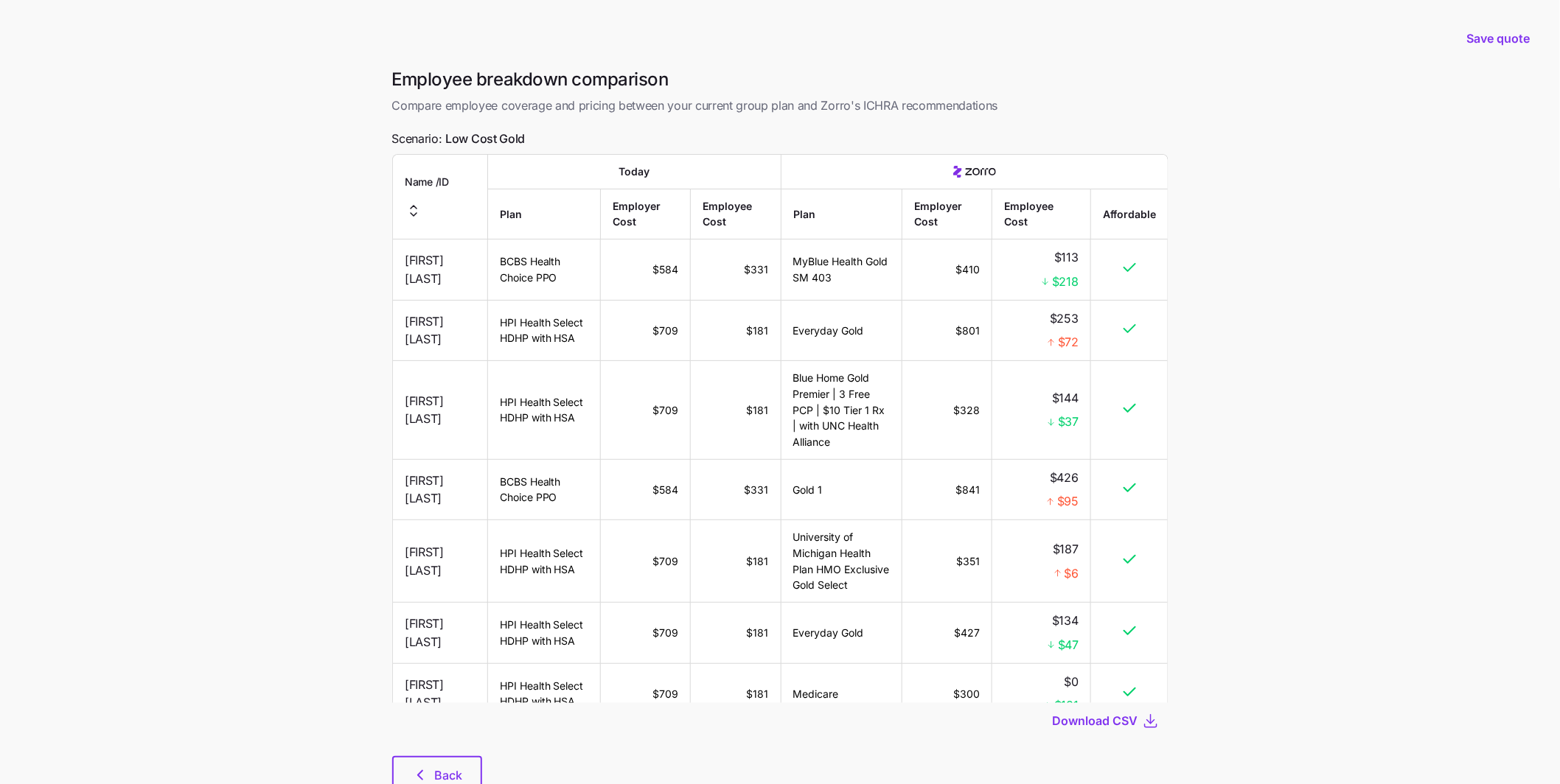 click on "Employee breakdown comparison Compare employee coverage and pricing between your current group plan and Zorro's ICHRA recommendations Scenario:   Low Cost Gold Name /  ID Today Plan Employer Cost Employee Cost Plan Employer Cost Employee Cost Affordable Jessica Gonzalez BCBS Health Choice PPO $584 $331 MyBlue Health Gold SM  403 $410 $113 $218 James Weaver HPI Health Select HDHP with HSA $709 $181 Everyday Gold $801 $253 $72 Jonathan Henson HPI Health Select HDHP with HSA $709 $181 Blue Home Gold Premier | 3 Free PCP | $10 Tier 1 Rx | with UNC Health Alliance $328 $144 $37 Philip Montoya BCBS Health Choice PPO $584 $331 Gold 1 $841 $426 $95 Dustin Hernandez HPI Health Select HDHP with HSA $709 $181 University of Michigan Health Plan HMO Exclusive Gold Select $351 $187 $6 Richard Gonzalez HPI Health Select HDHP with HSA $709 $181 Everyday Gold $427 $134 $47 Thomas Bruce HPI Health Select HDHP with HSA $709 $181 Medicare $300 $0 $181 Erin Hill HPI Health Select HDHP with HSA $709 $181 $677 $452 $271" at bounding box center (780, 439) 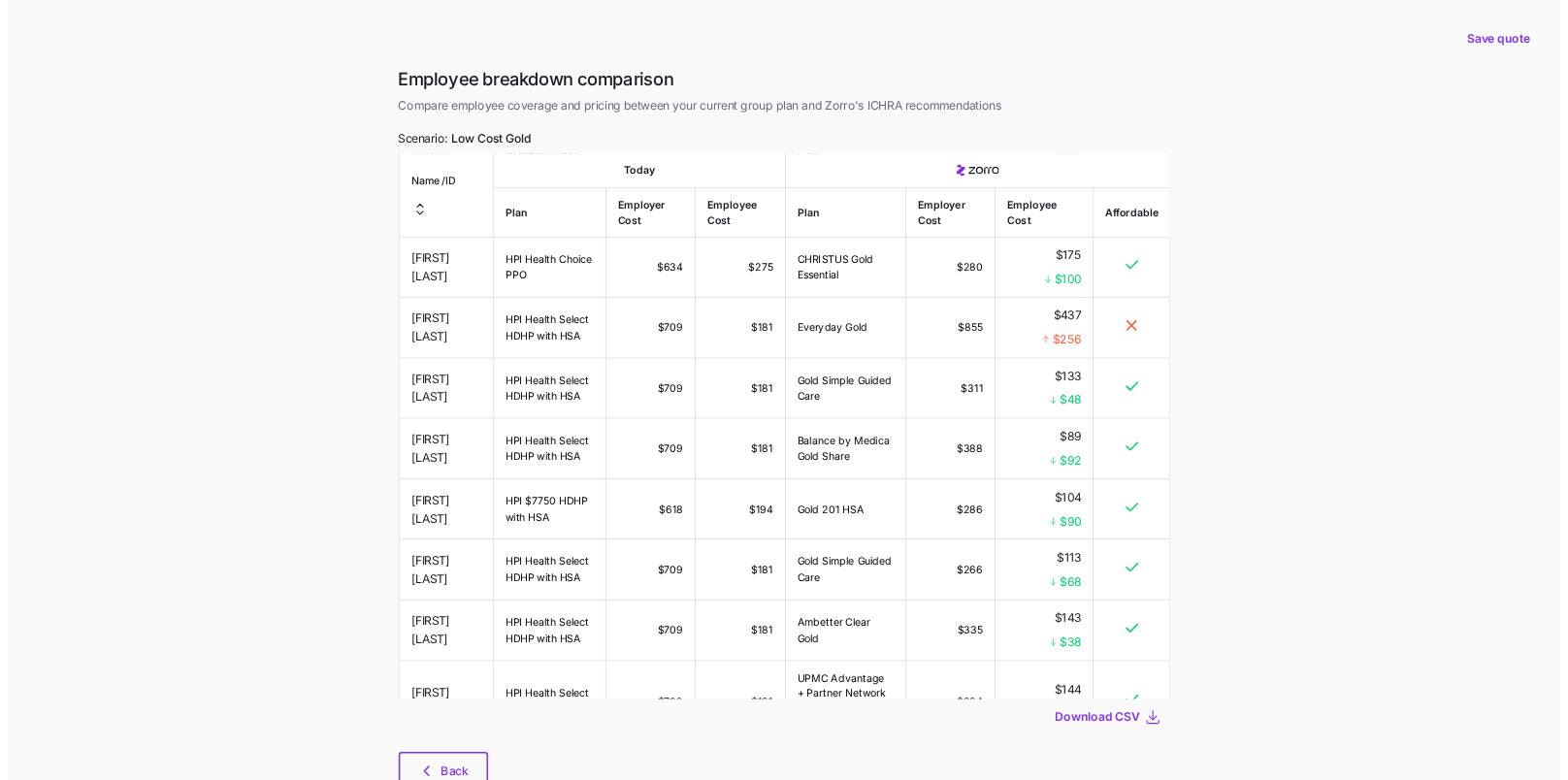 scroll, scrollTop: 800, scrollLeft: 0, axis: vertical 